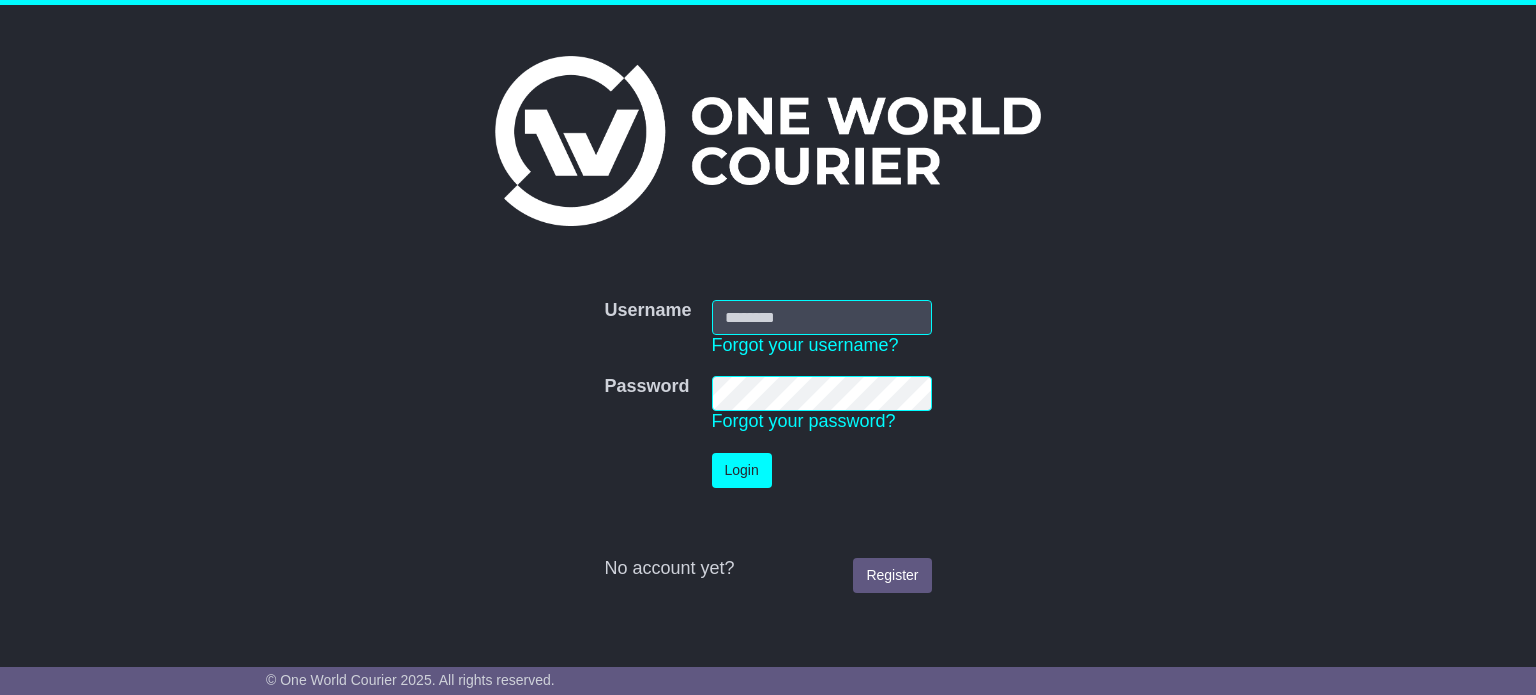 scroll, scrollTop: 0, scrollLeft: 0, axis: both 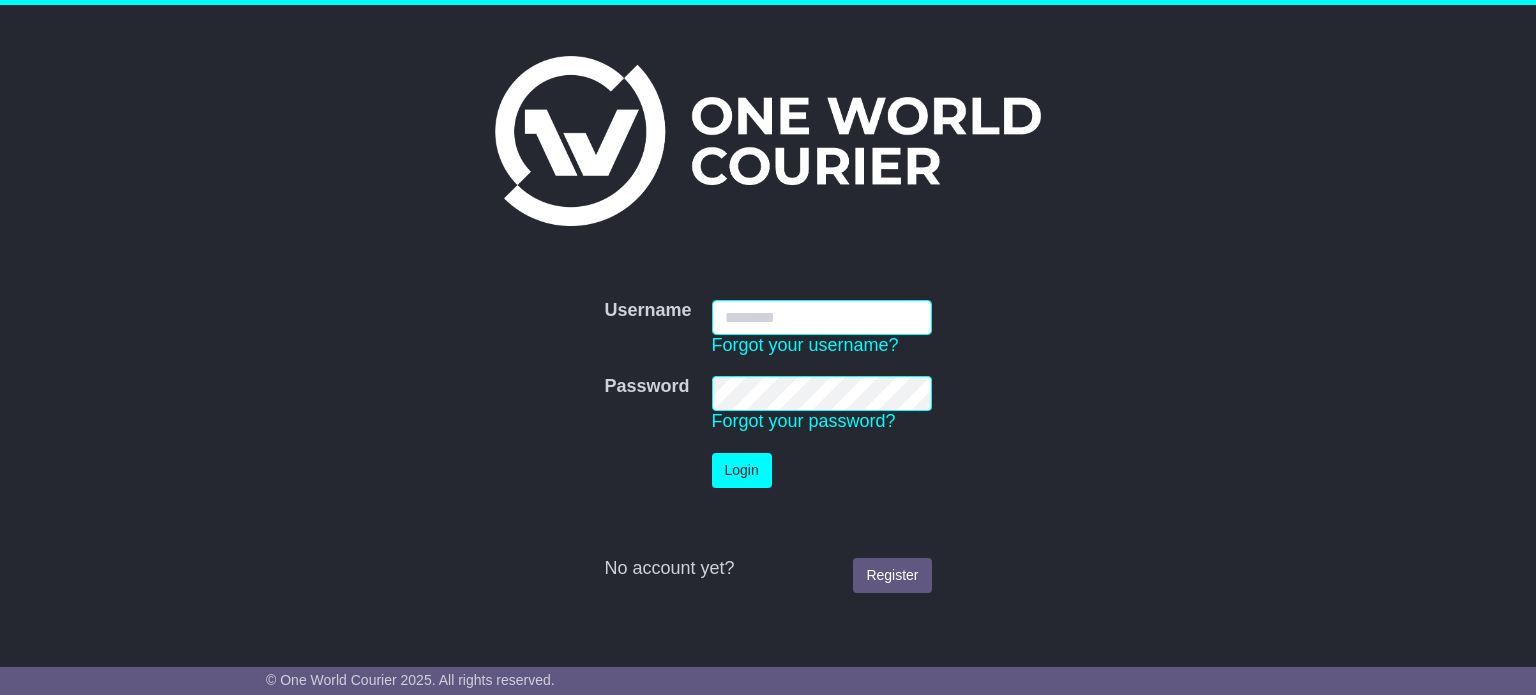type on "**********" 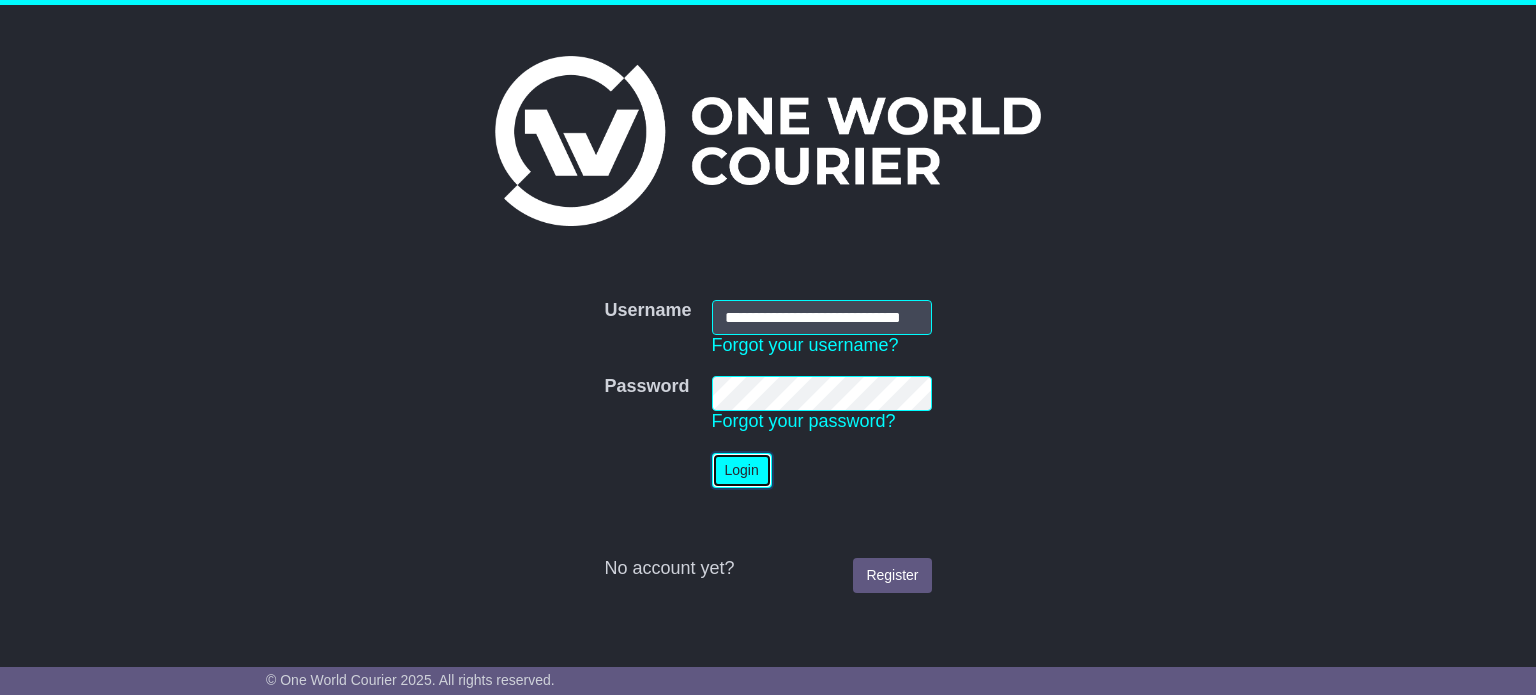 click on "Login" at bounding box center (742, 470) 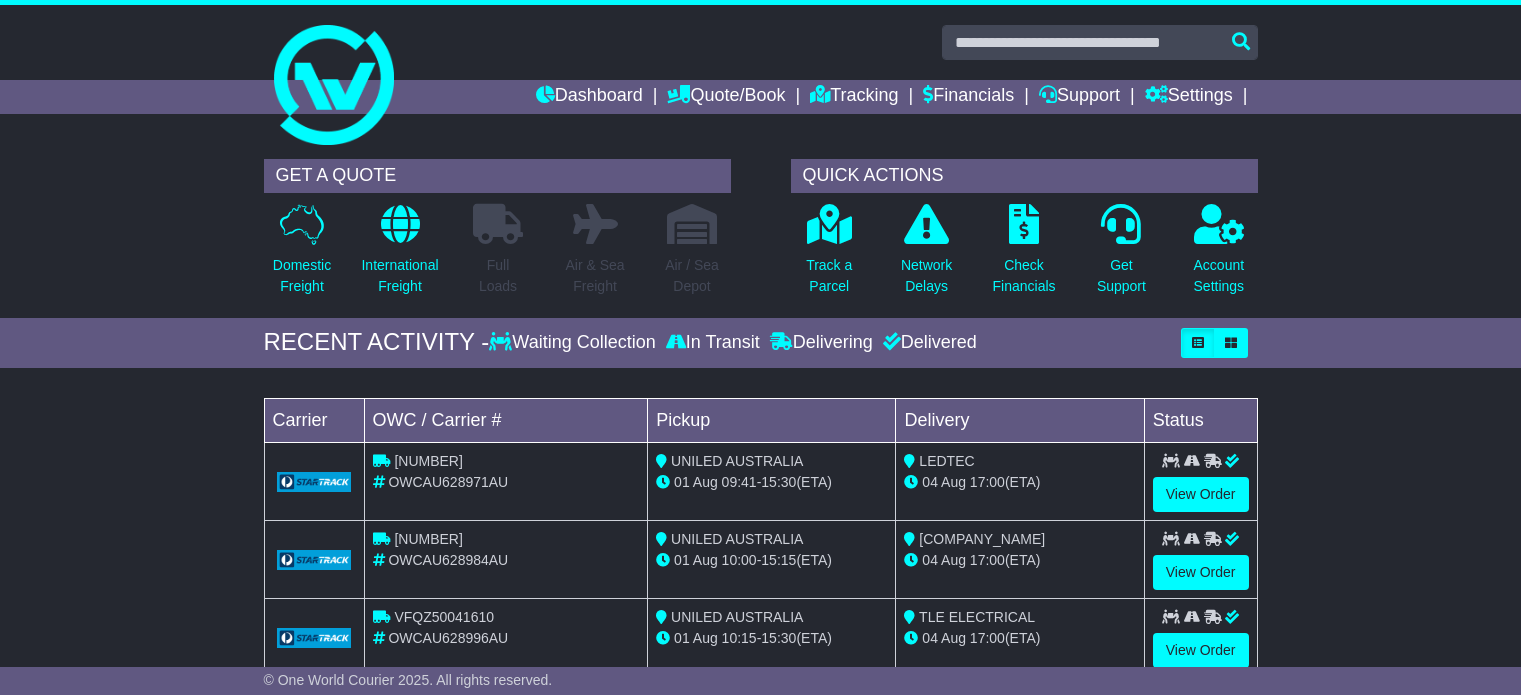 scroll, scrollTop: 0, scrollLeft: 0, axis: both 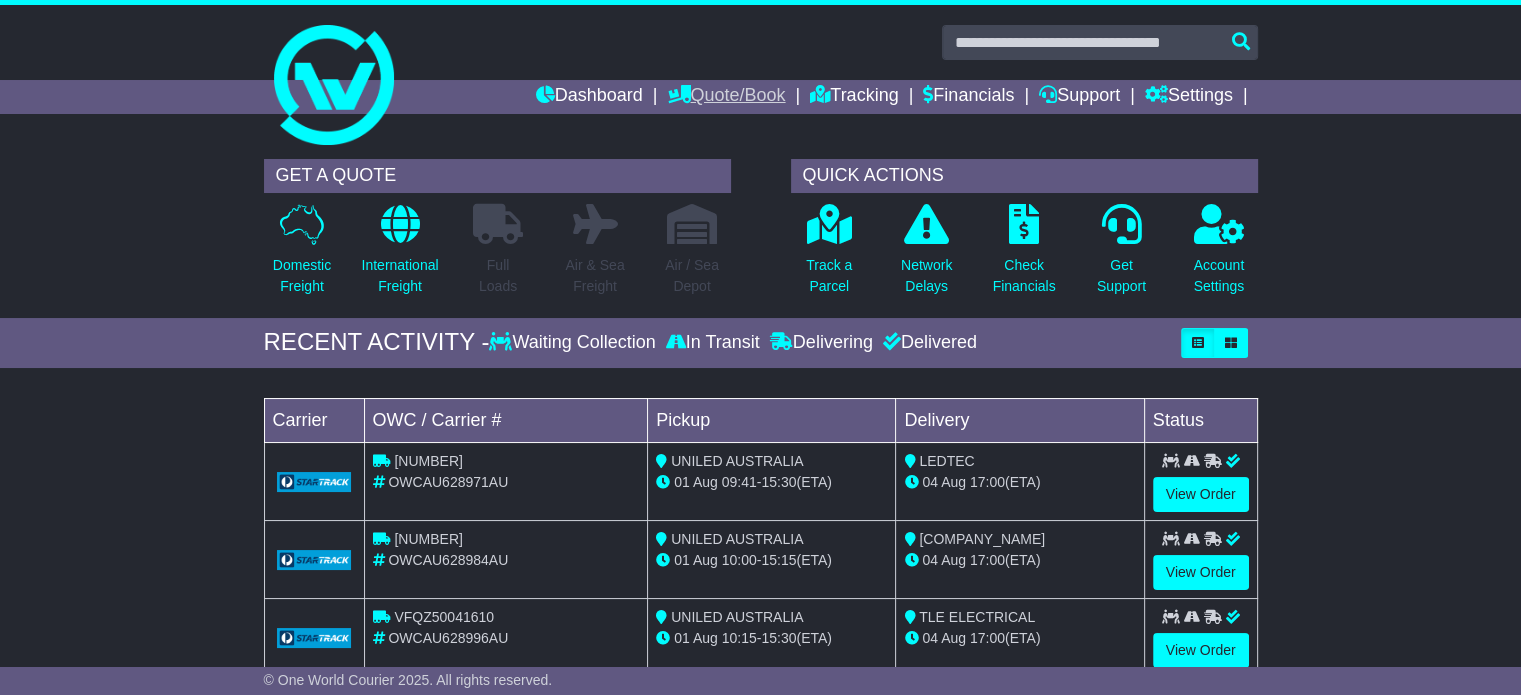 click on "Quote/Book" at bounding box center [726, 97] 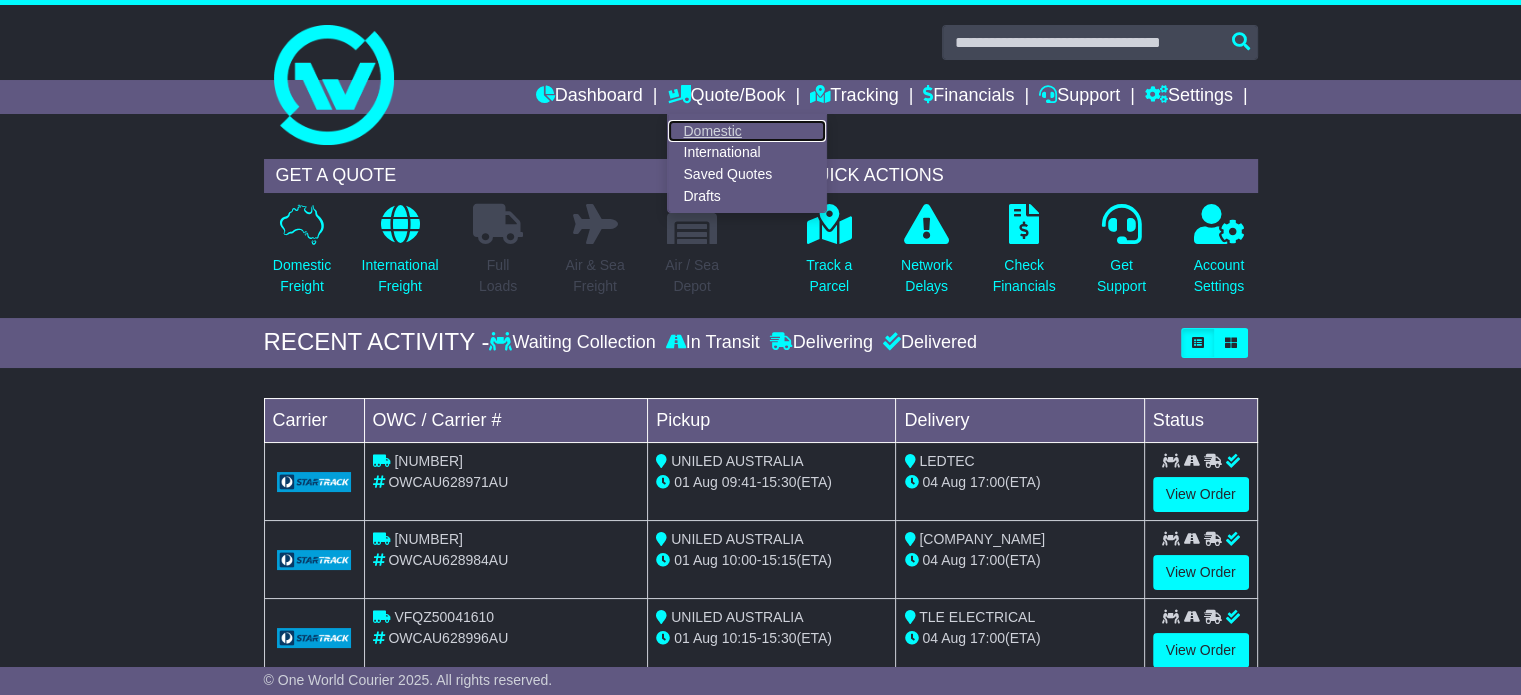 click on "Domestic" at bounding box center (747, 131) 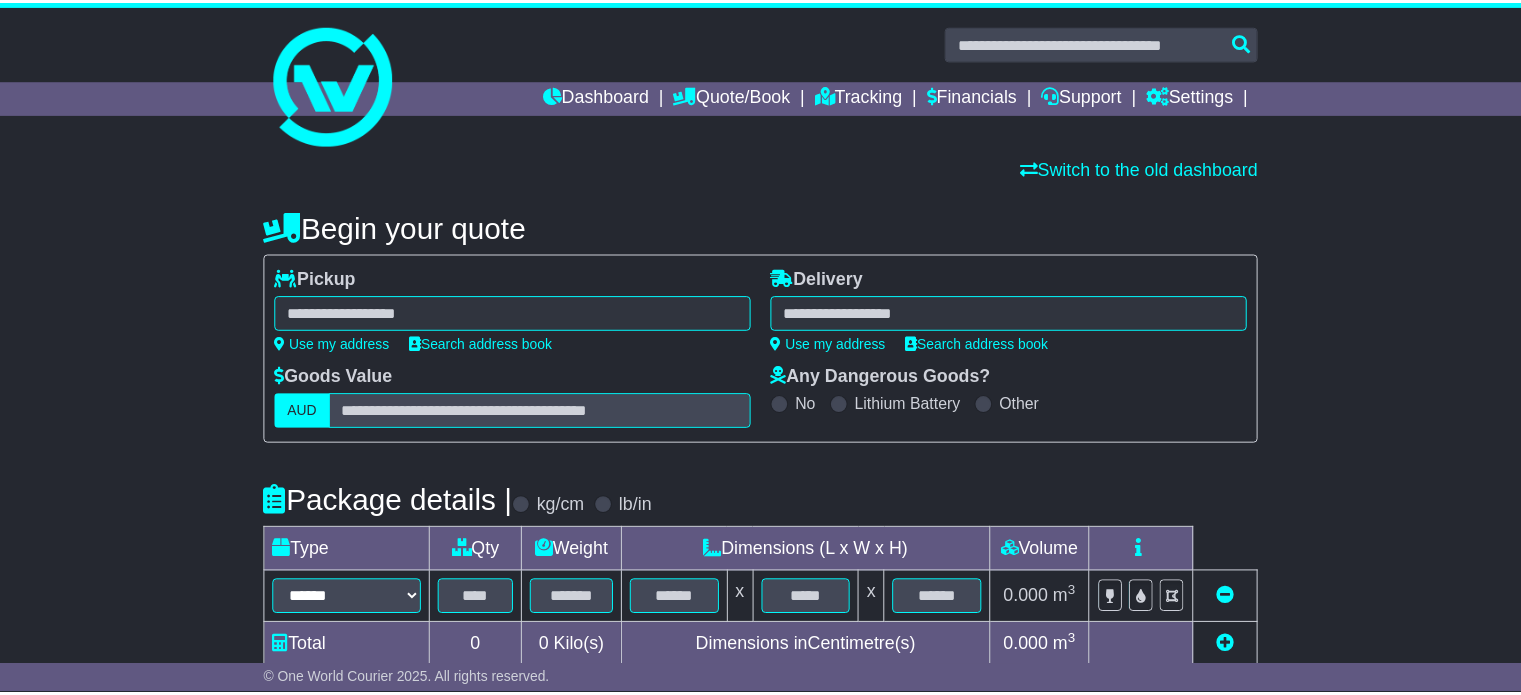 scroll, scrollTop: 0, scrollLeft: 0, axis: both 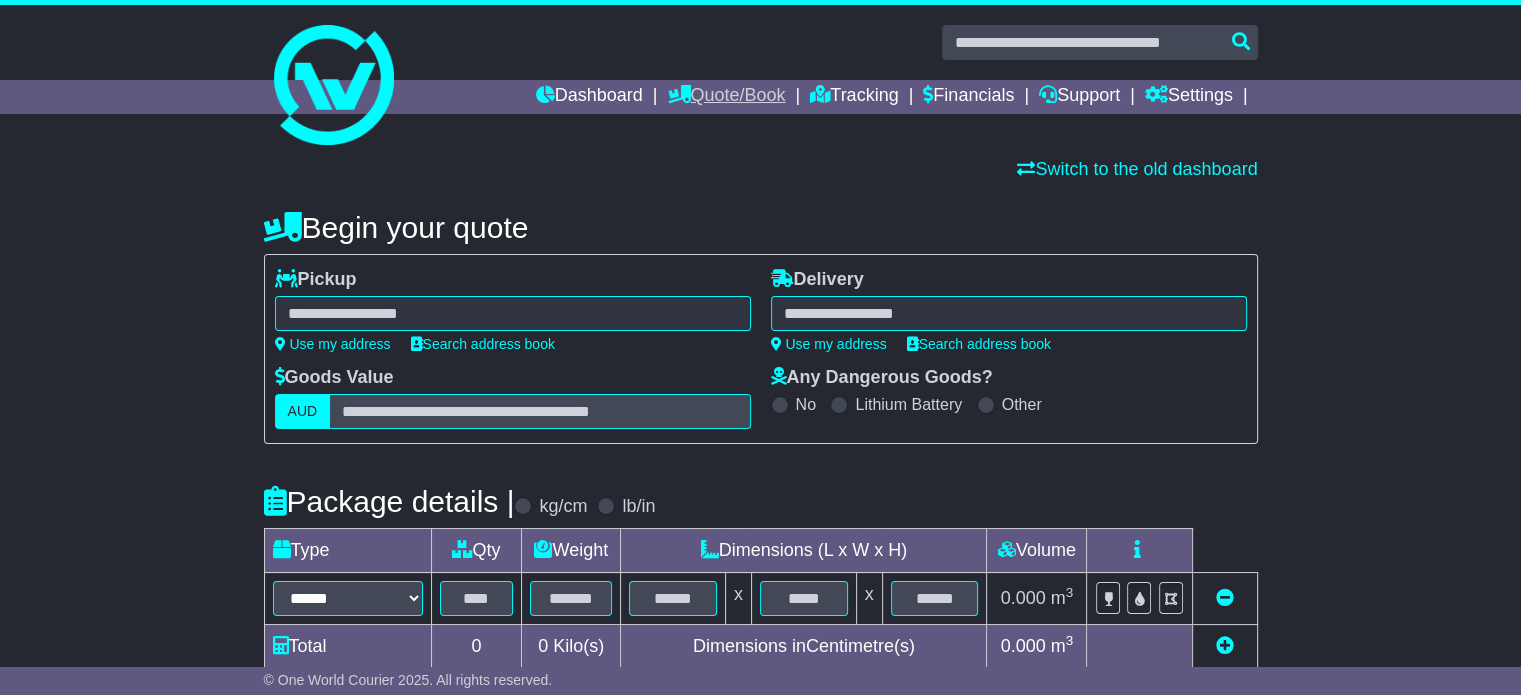 click on "Quote/Book" at bounding box center (726, 97) 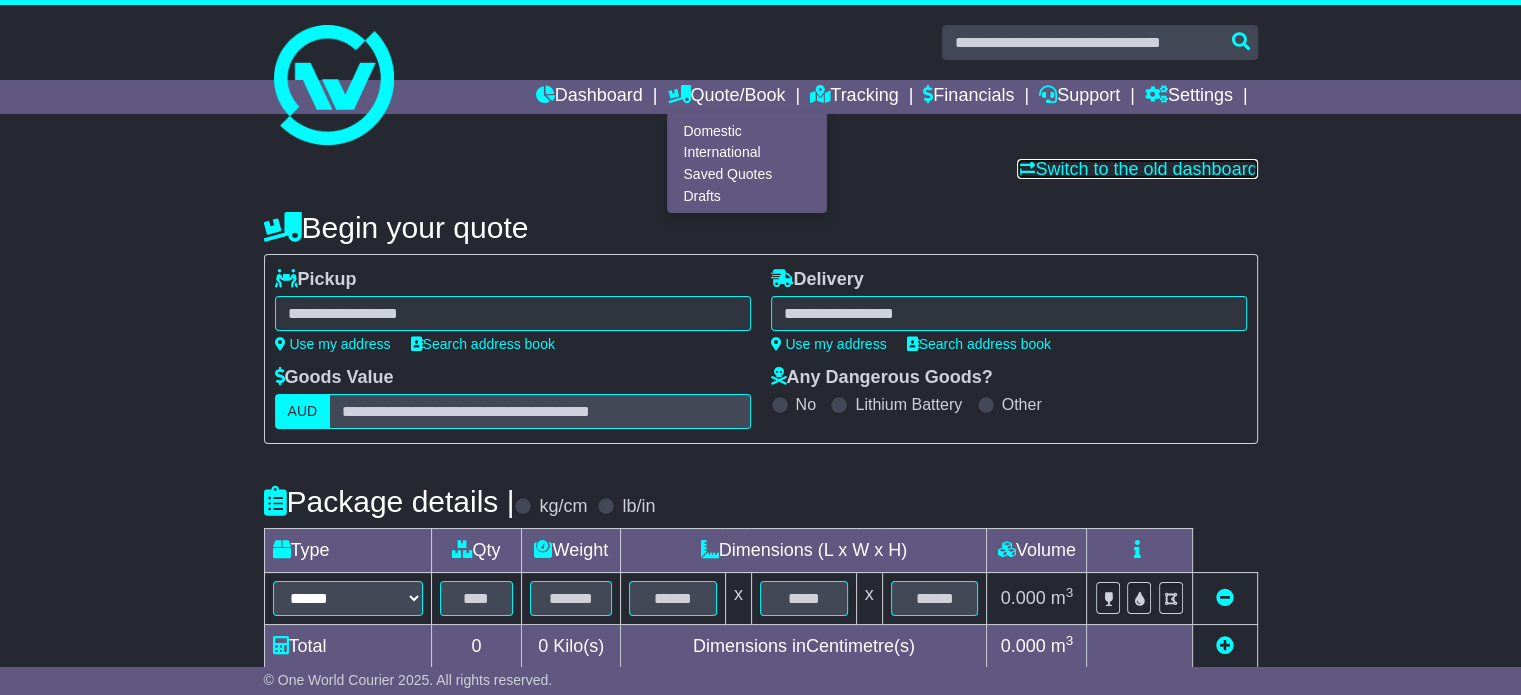 click on "Switch to the old dashboard" at bounding box center (1137, 169) 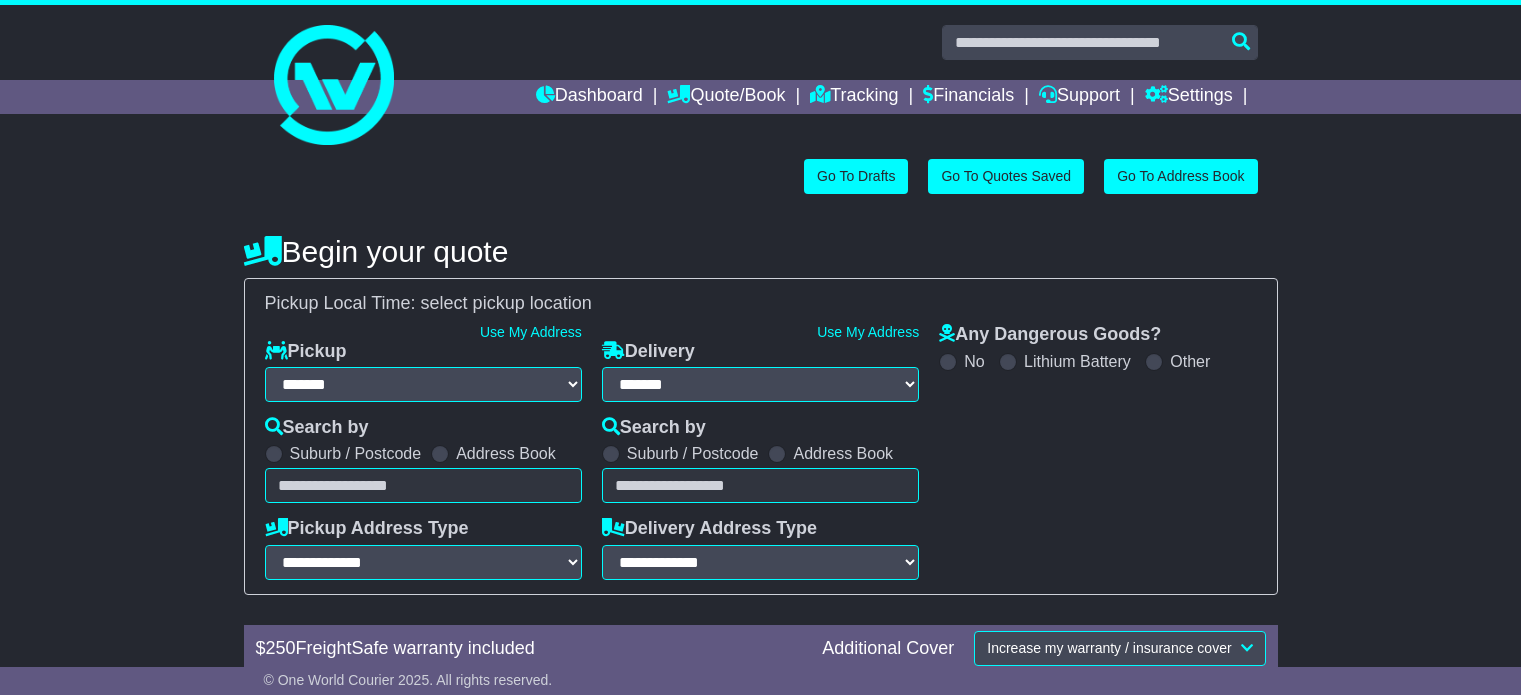 select on "**" 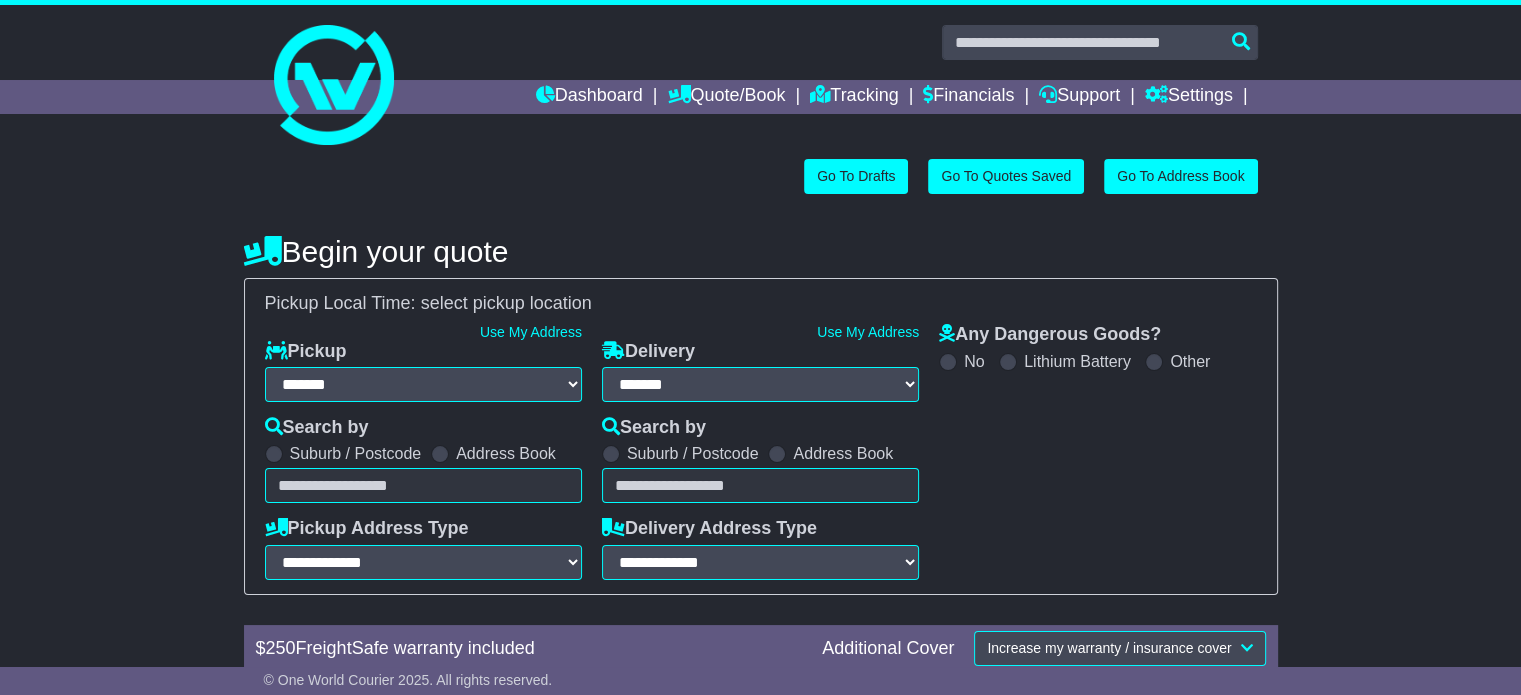 scroll, scrollTop: 0, scrollLeft: 0, axis: both 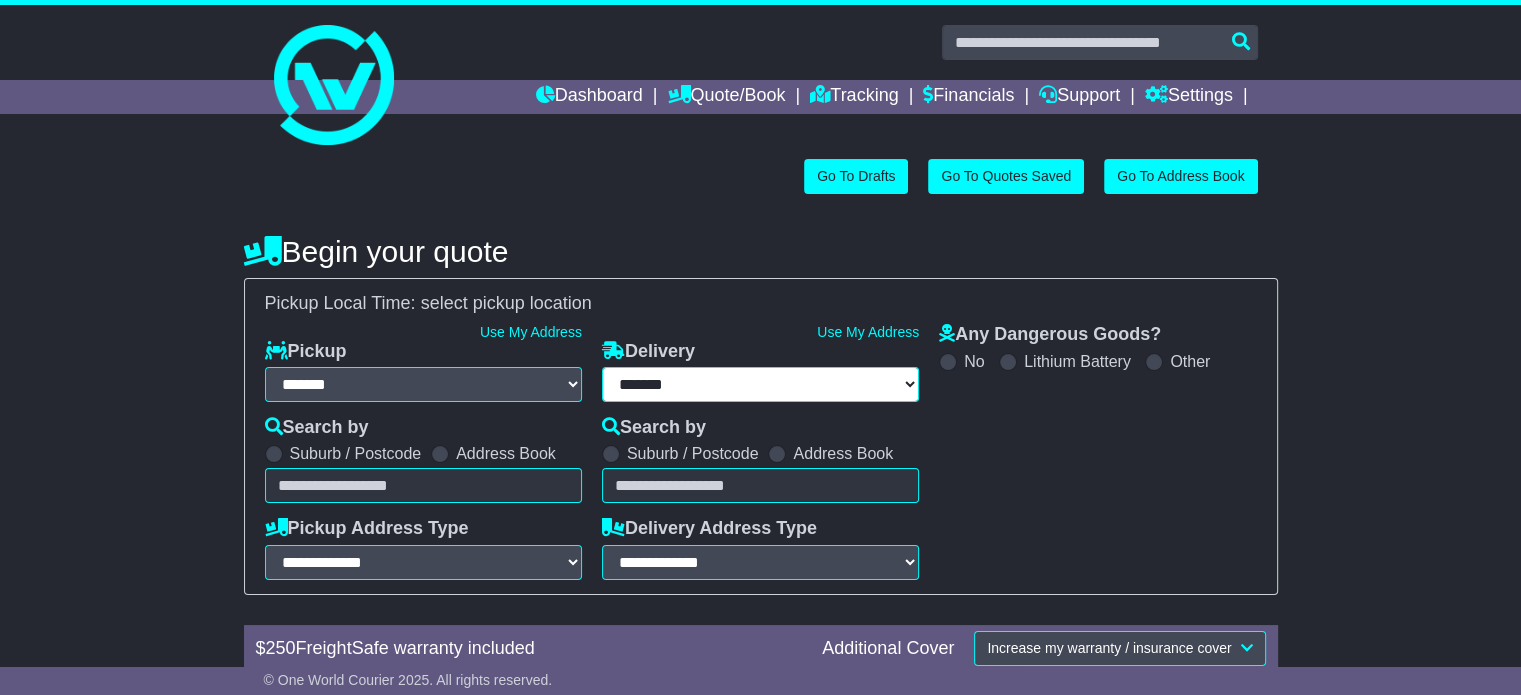 select 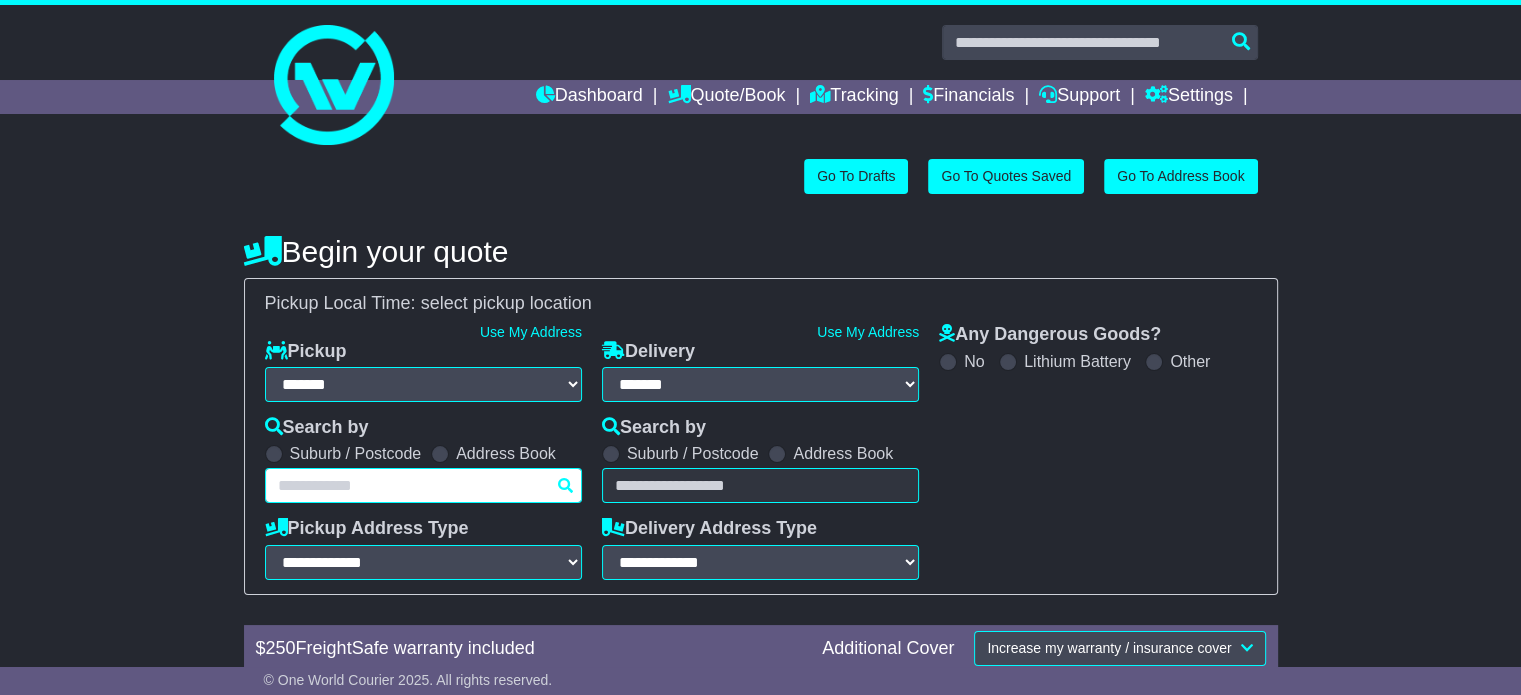 click on "Unknown City / Postcode Pair
×
You have entered     address.
Our database shows the postcode and suburb don't match. Please make sure location exists otherwise you might not receive all quotes available.
Maybe you meant to use some of the next:
Ok" at bounding box center (423, 485) 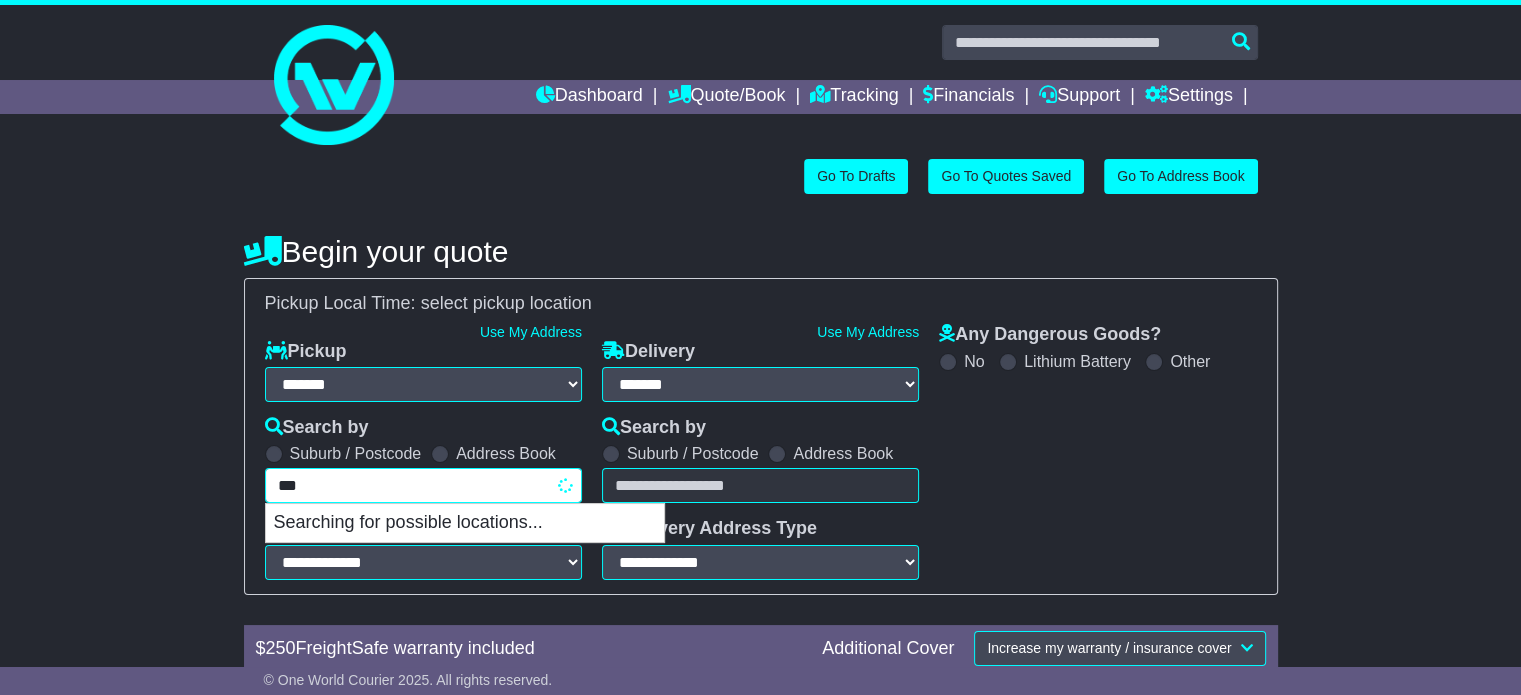 type on "****" 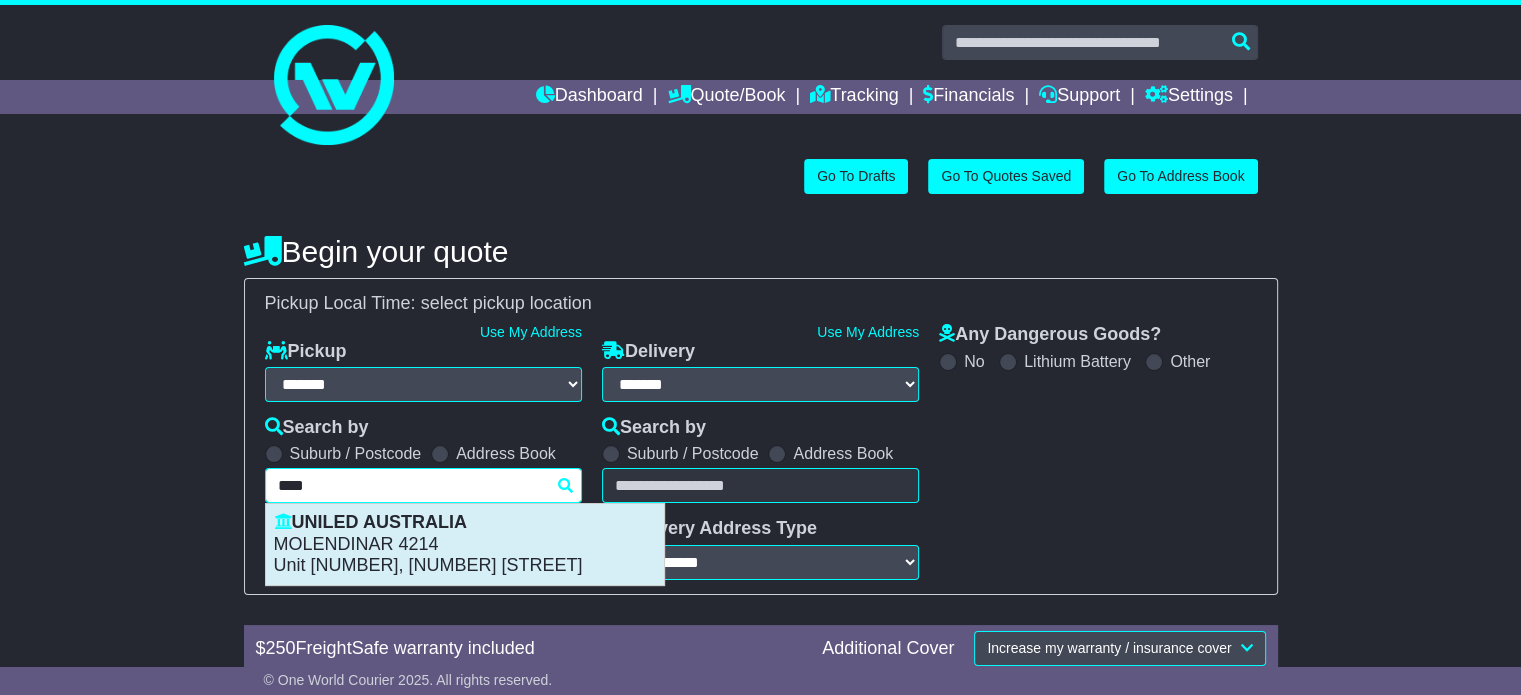 click on "UNILED AUSTRALIA" at bounding box center [465, 523] 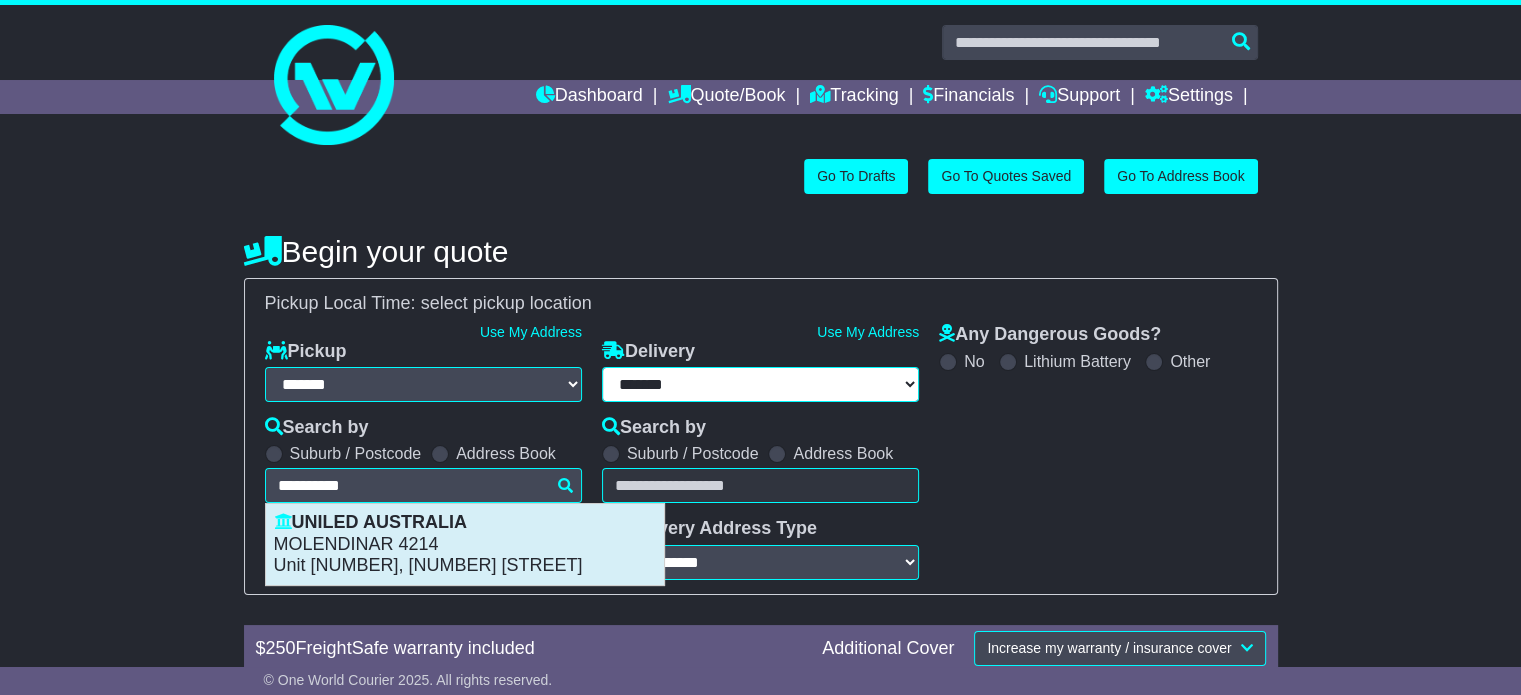 select on "**********" 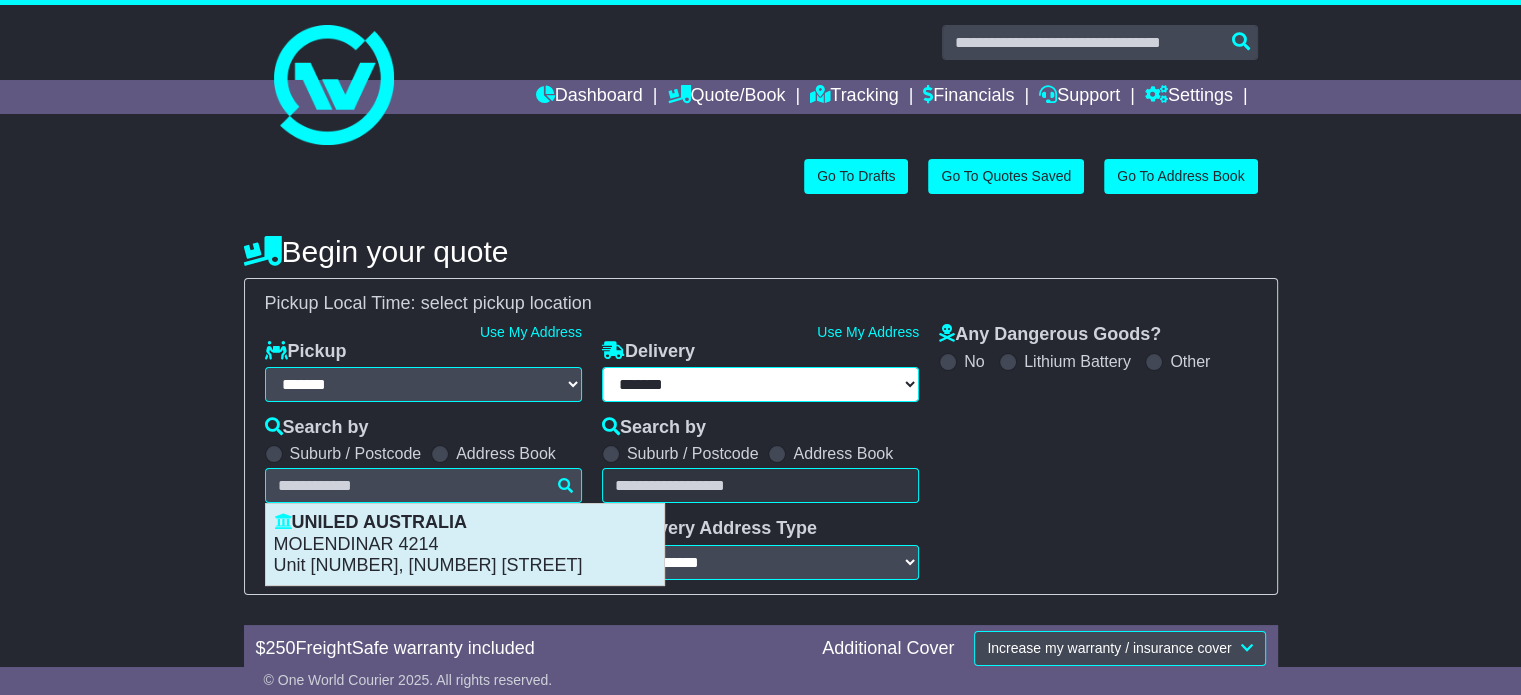 type on "**********" 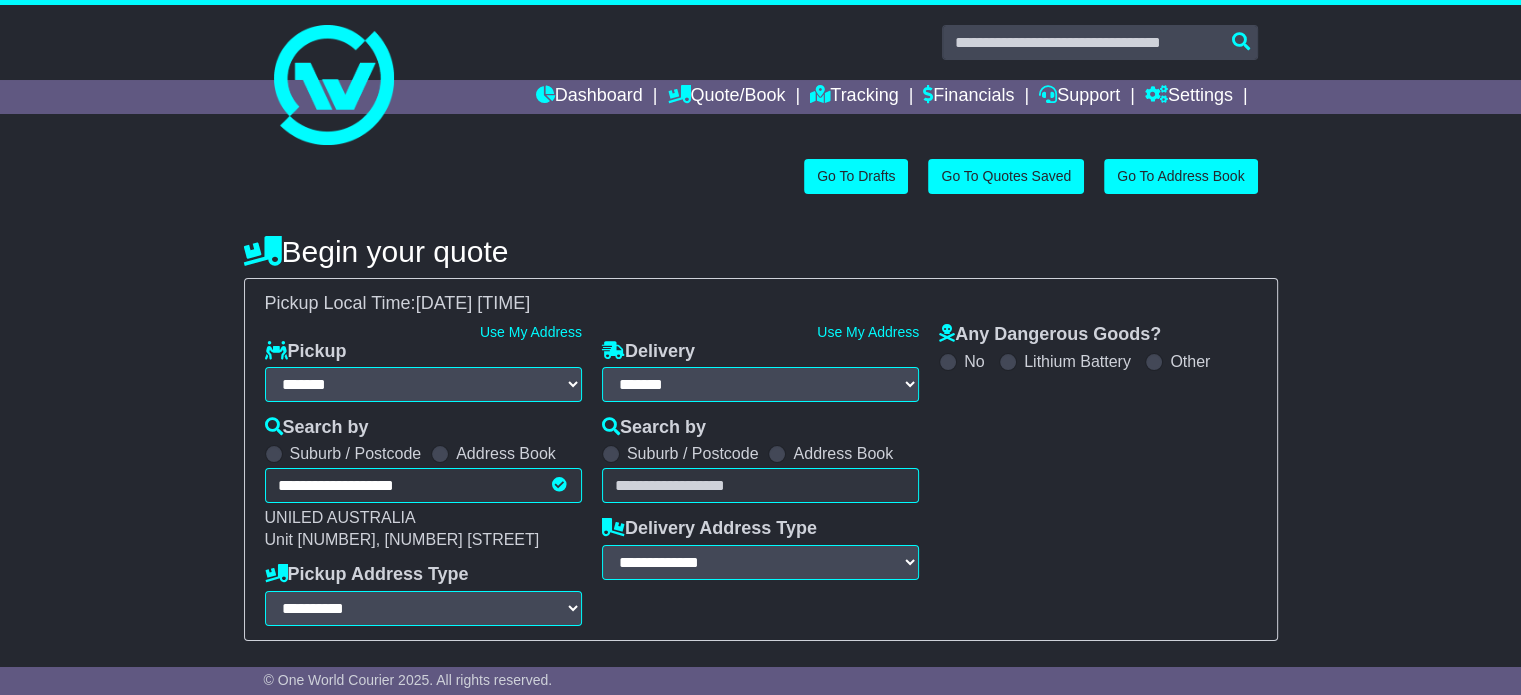 click at bounding box center (777, 454) 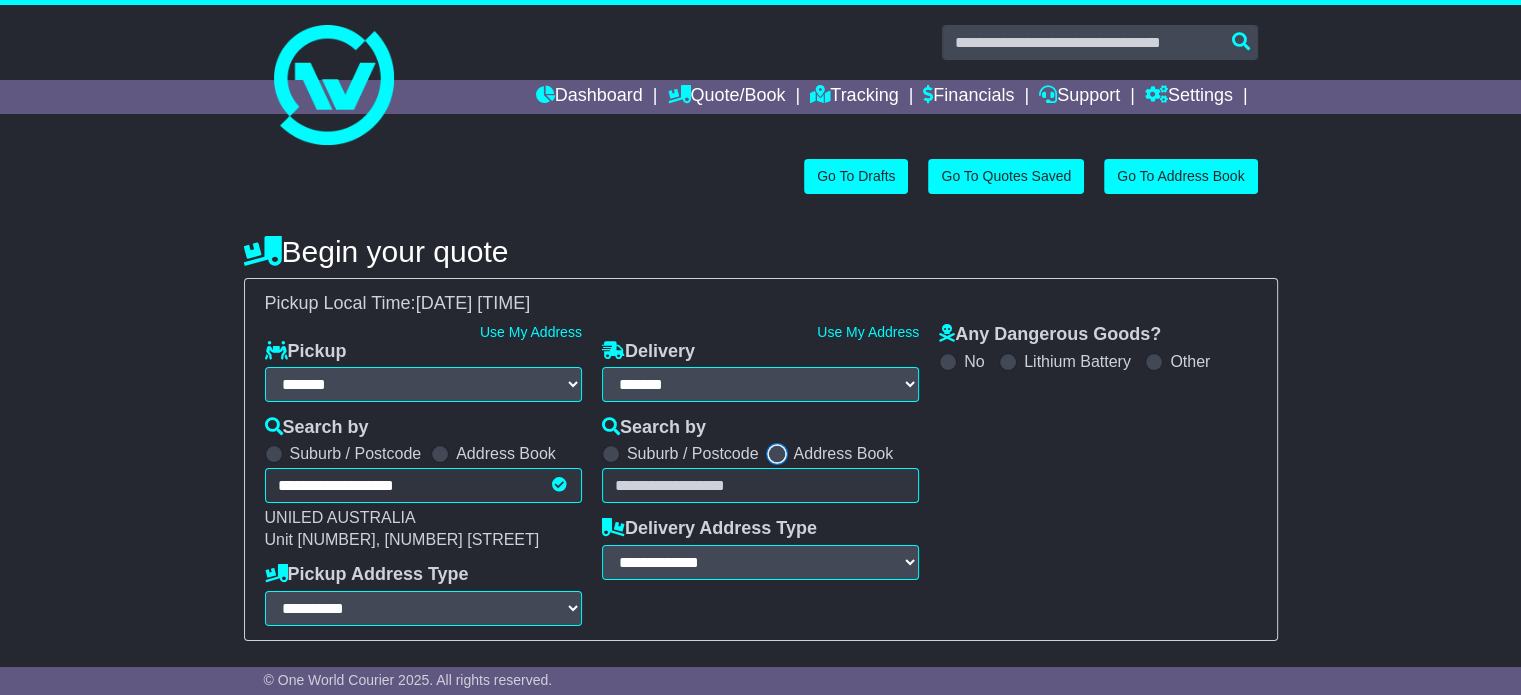 select 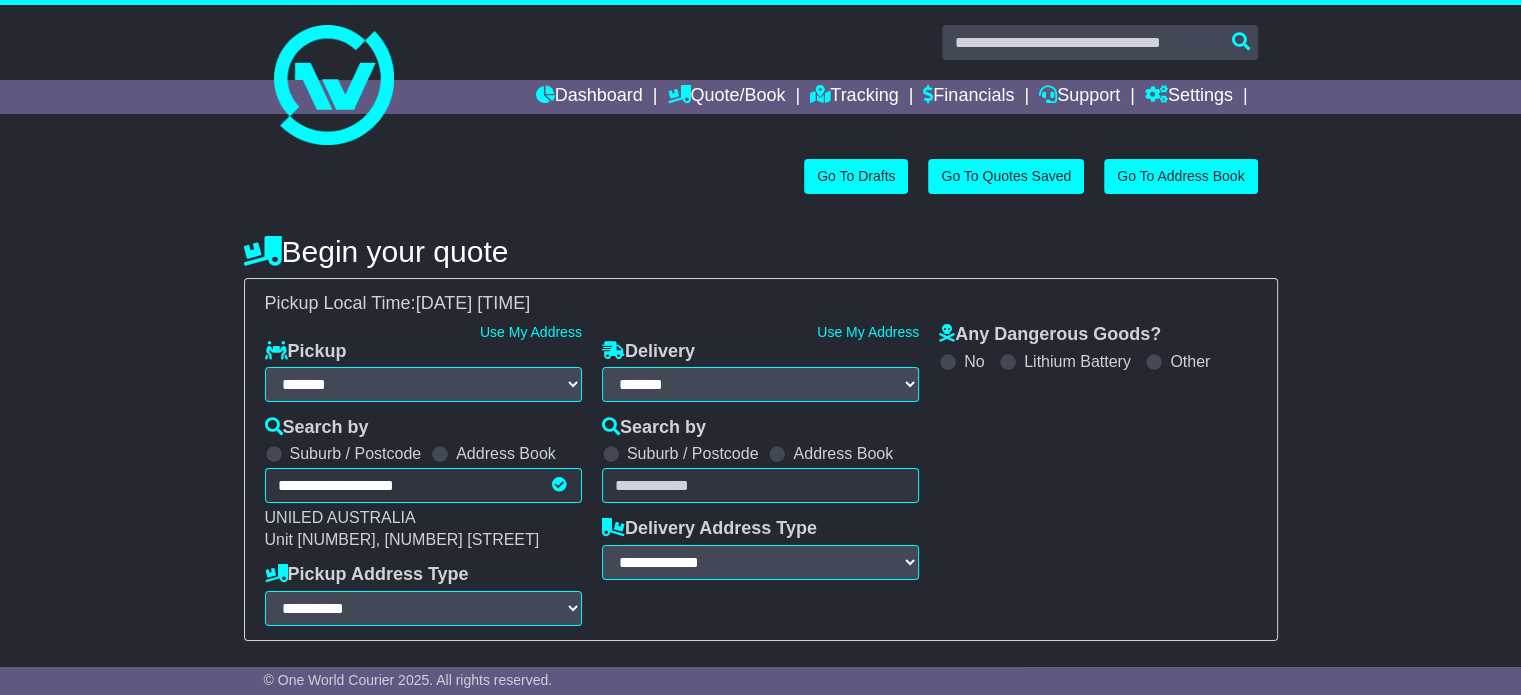 click on "Unknown City / Postcode Pair
×
You have entered     address.
Our database shows the postcode and suburb don't match. Please make sure location exists otherwise you might not receive all quotes available.
Maybe you meant to use some of the next:
Ok" at bounding box center (760, 485) 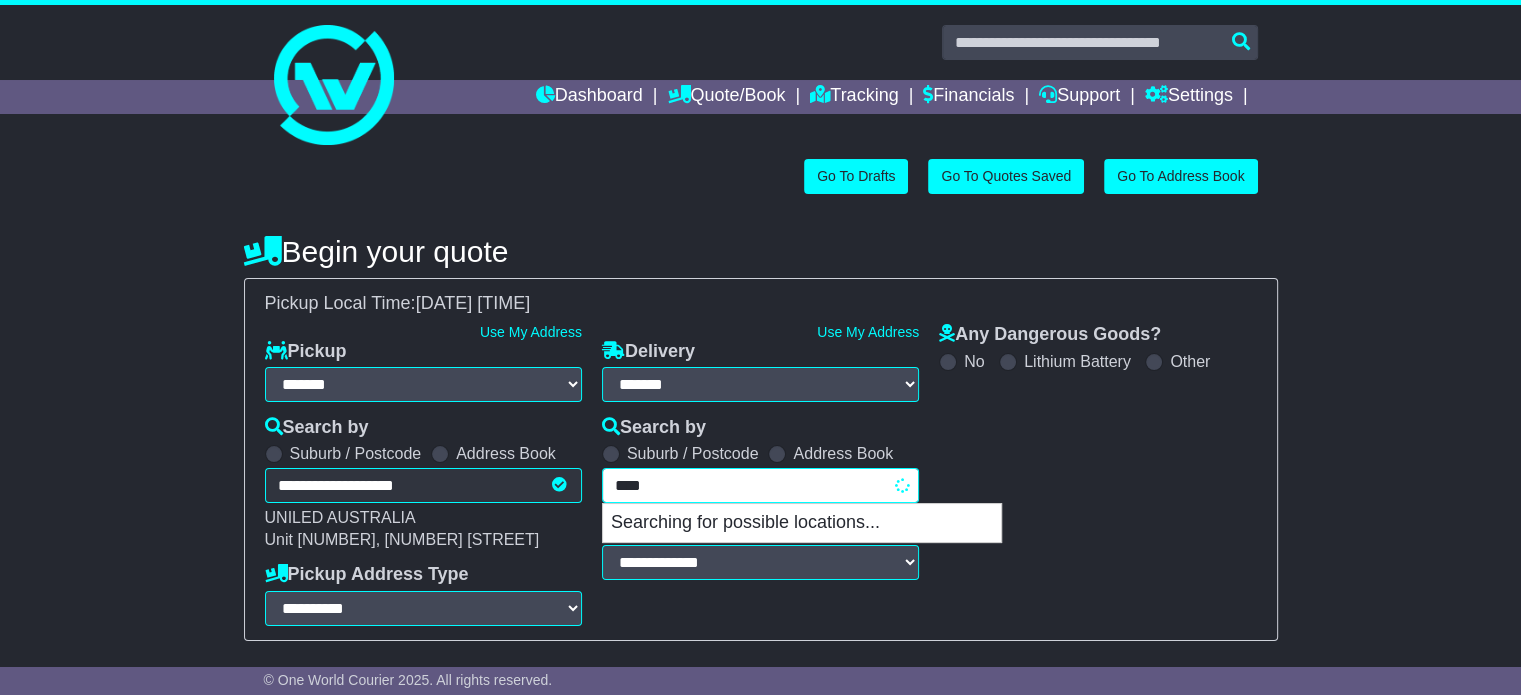 type on "*****" 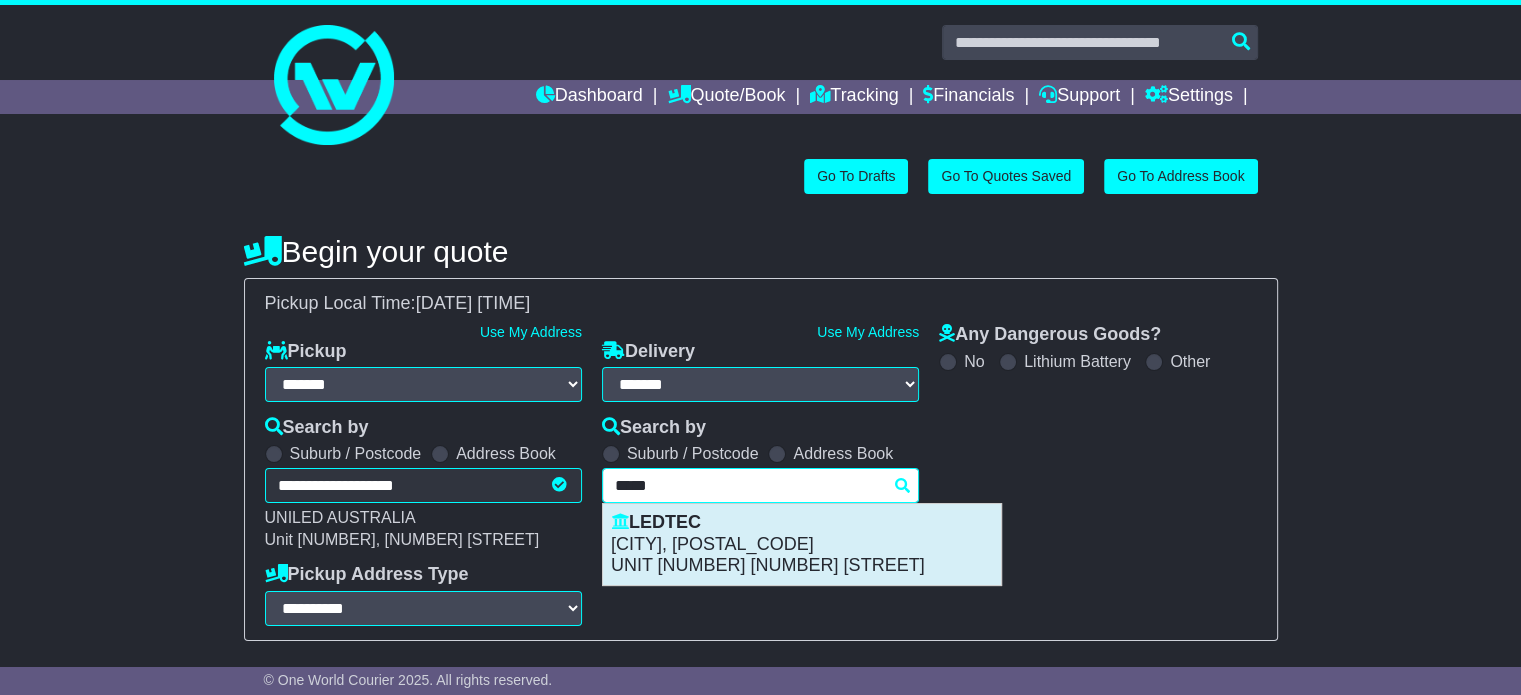 click on "LEDTEC" at bounding box center [802, 523] 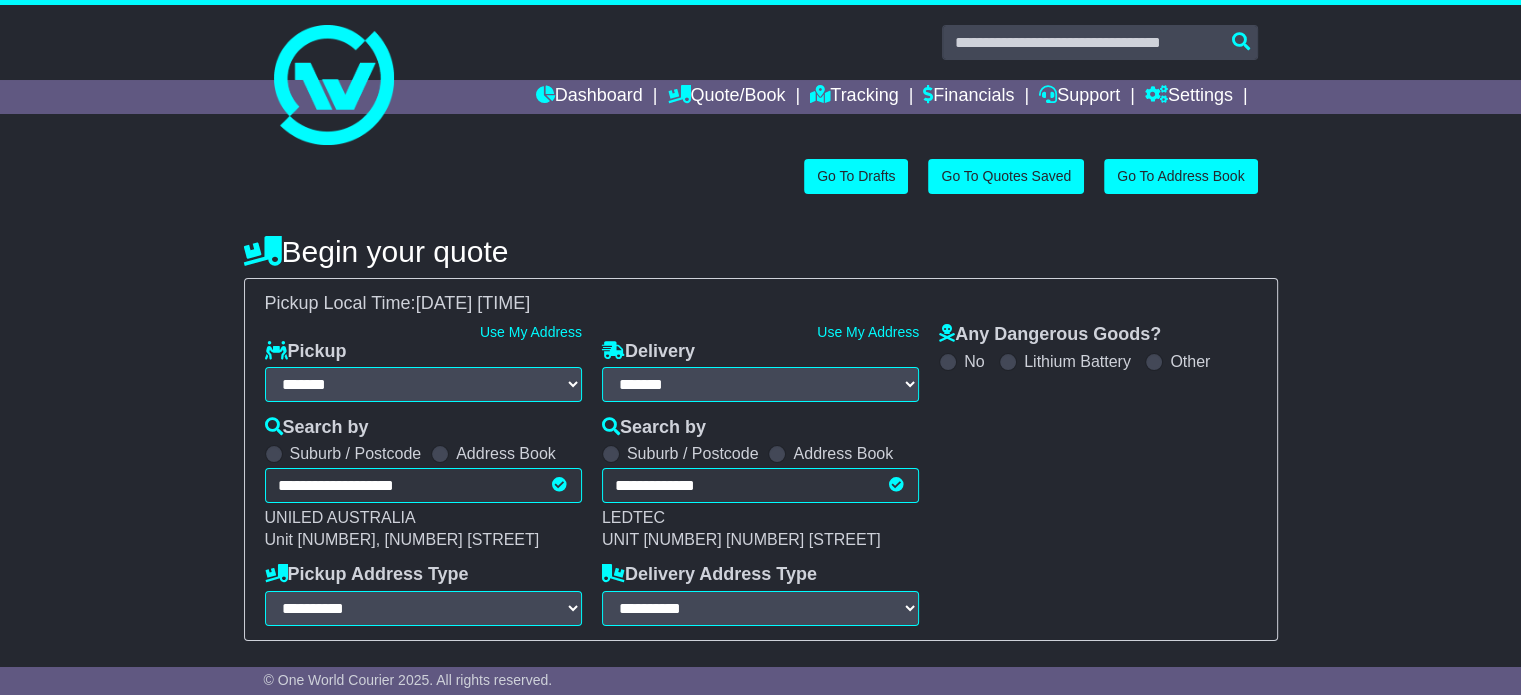 type on "**********" 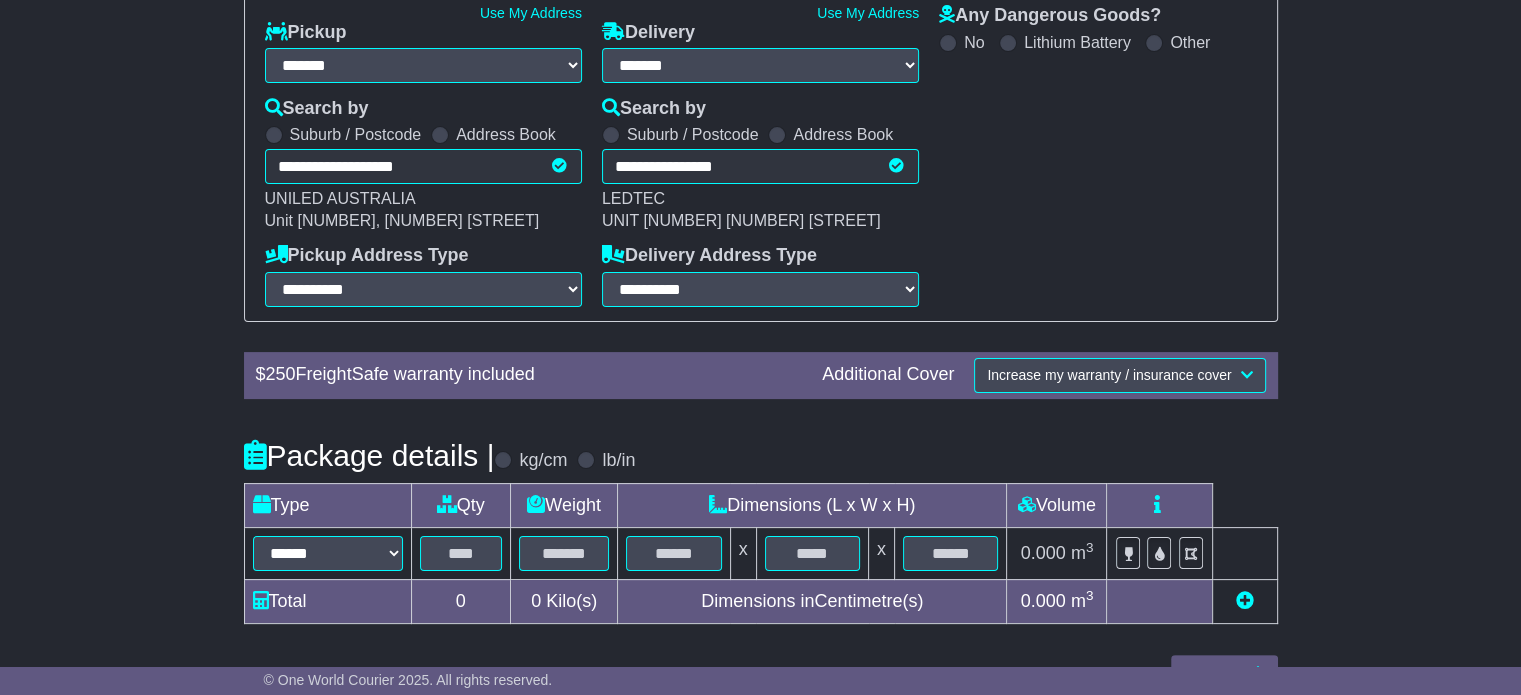 scroll, scrollTop: 360, scrollLeft: 0, axis: vertical 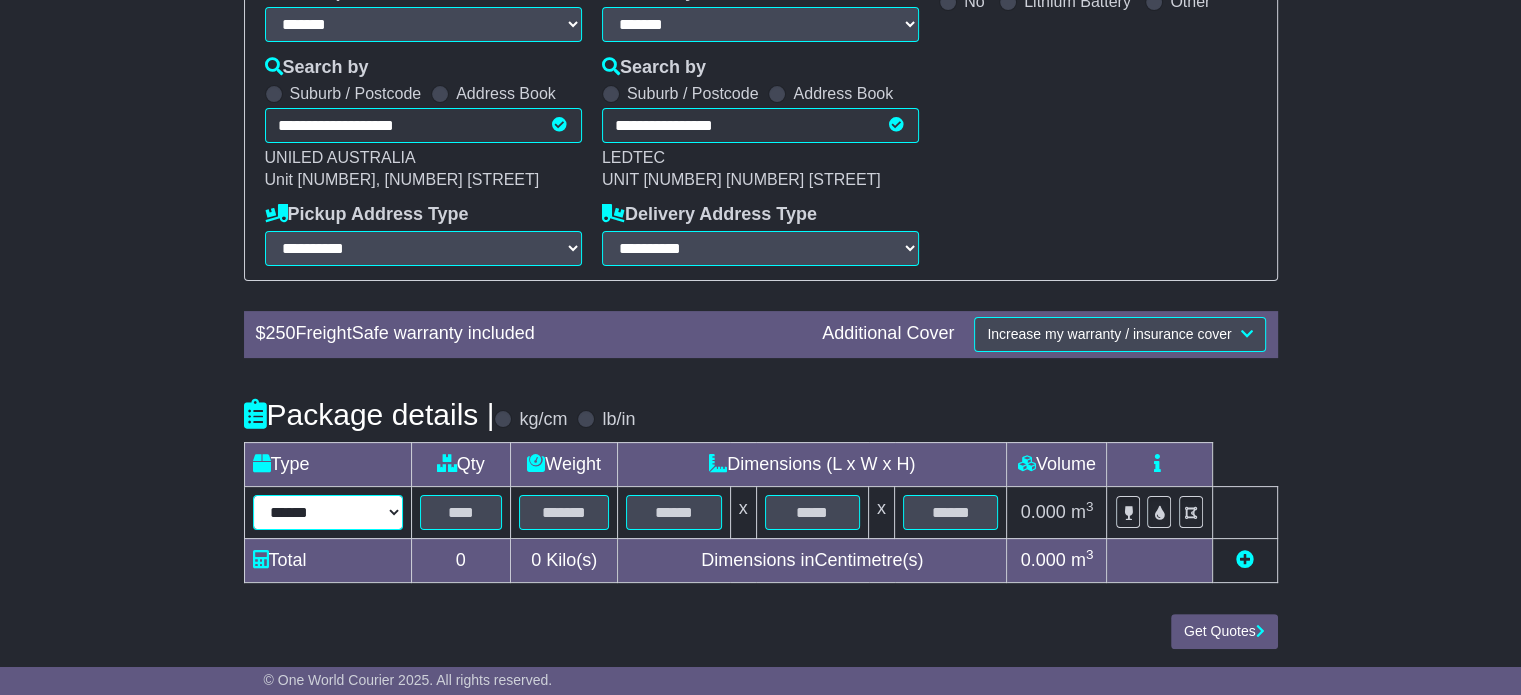 click on "****** ****** *** ******** ***** **** **** ****** *** *******" at bounding box center [328, 512] 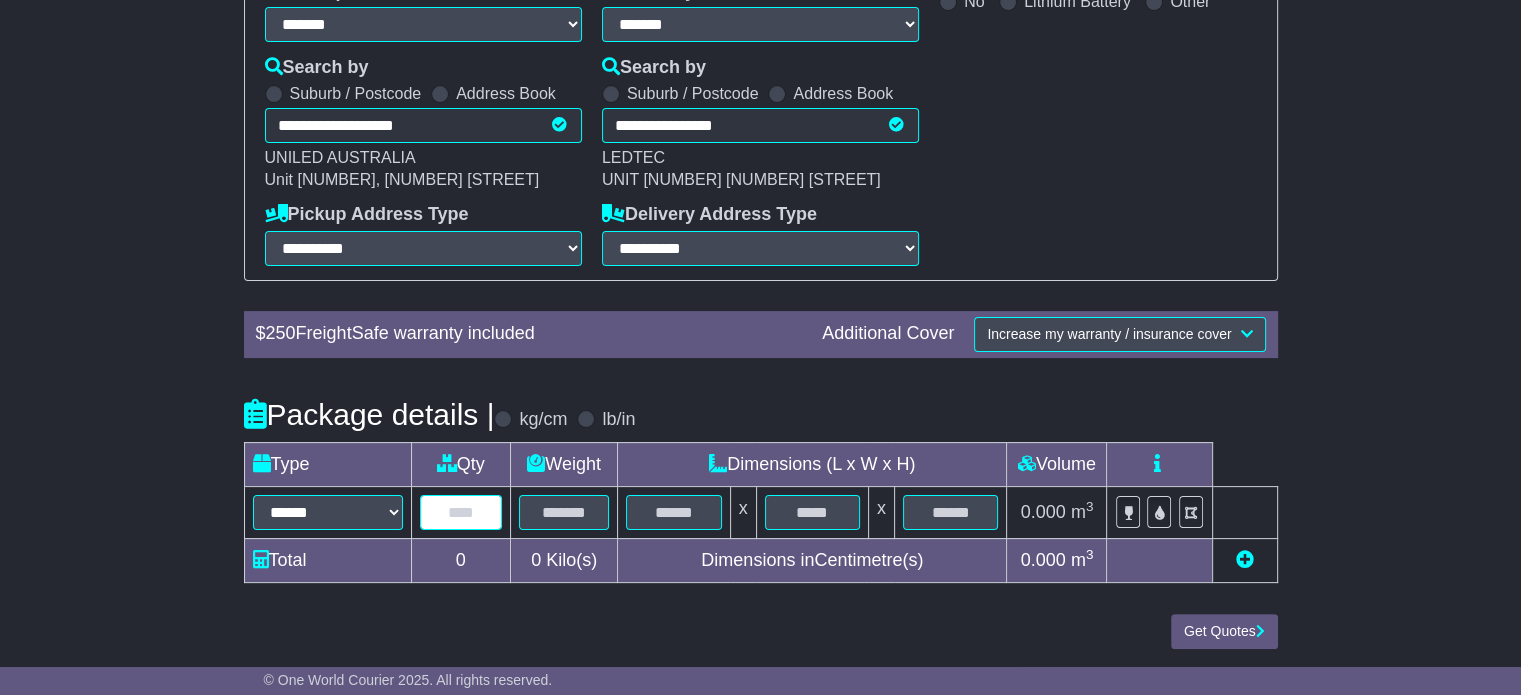 click at bounding box center [461, 512] 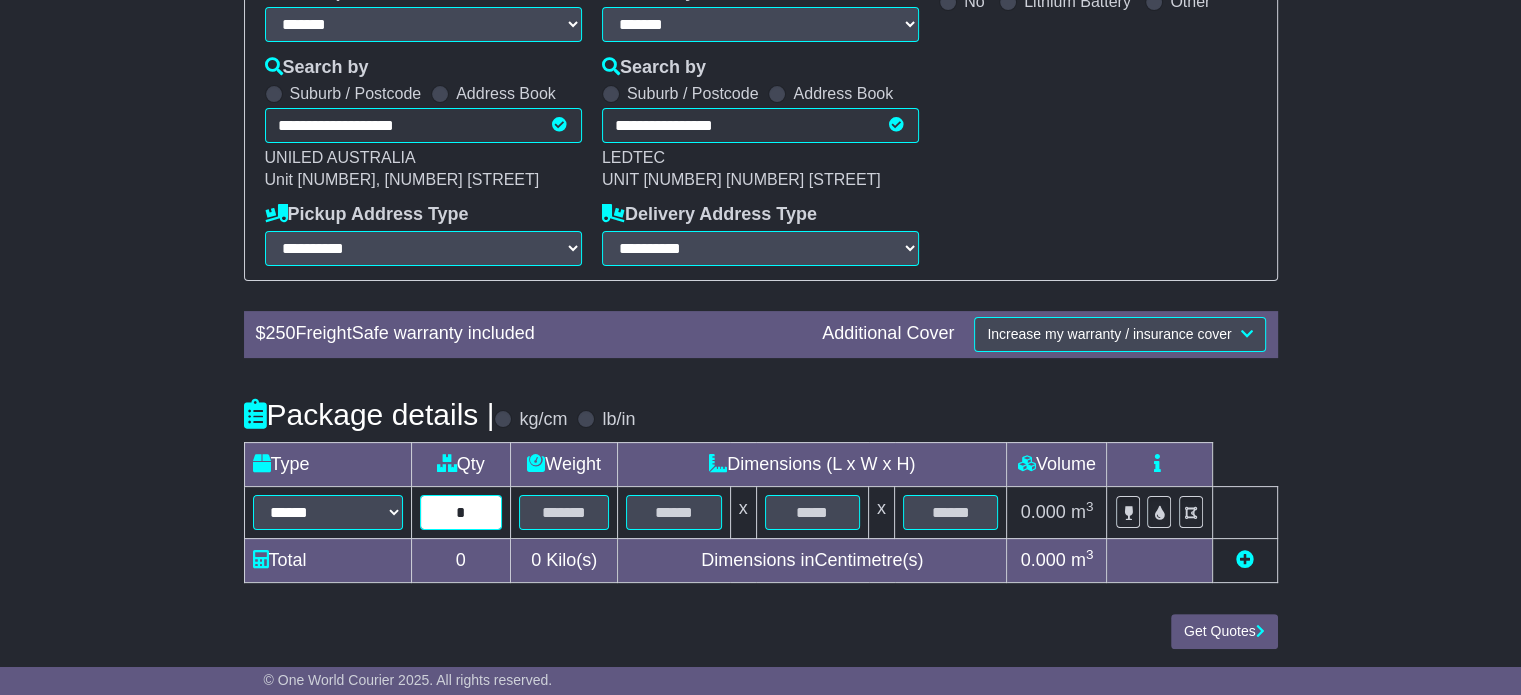 type on "*" 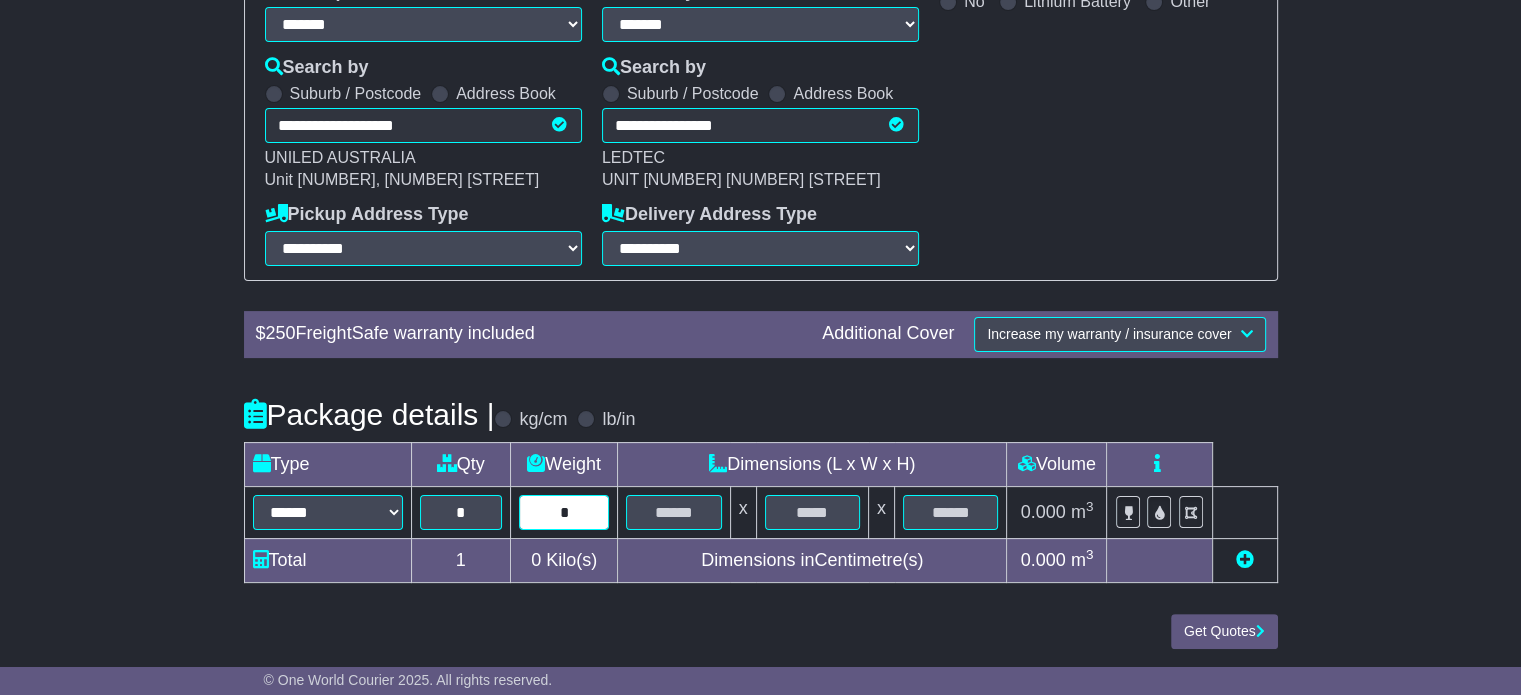 type on "*" 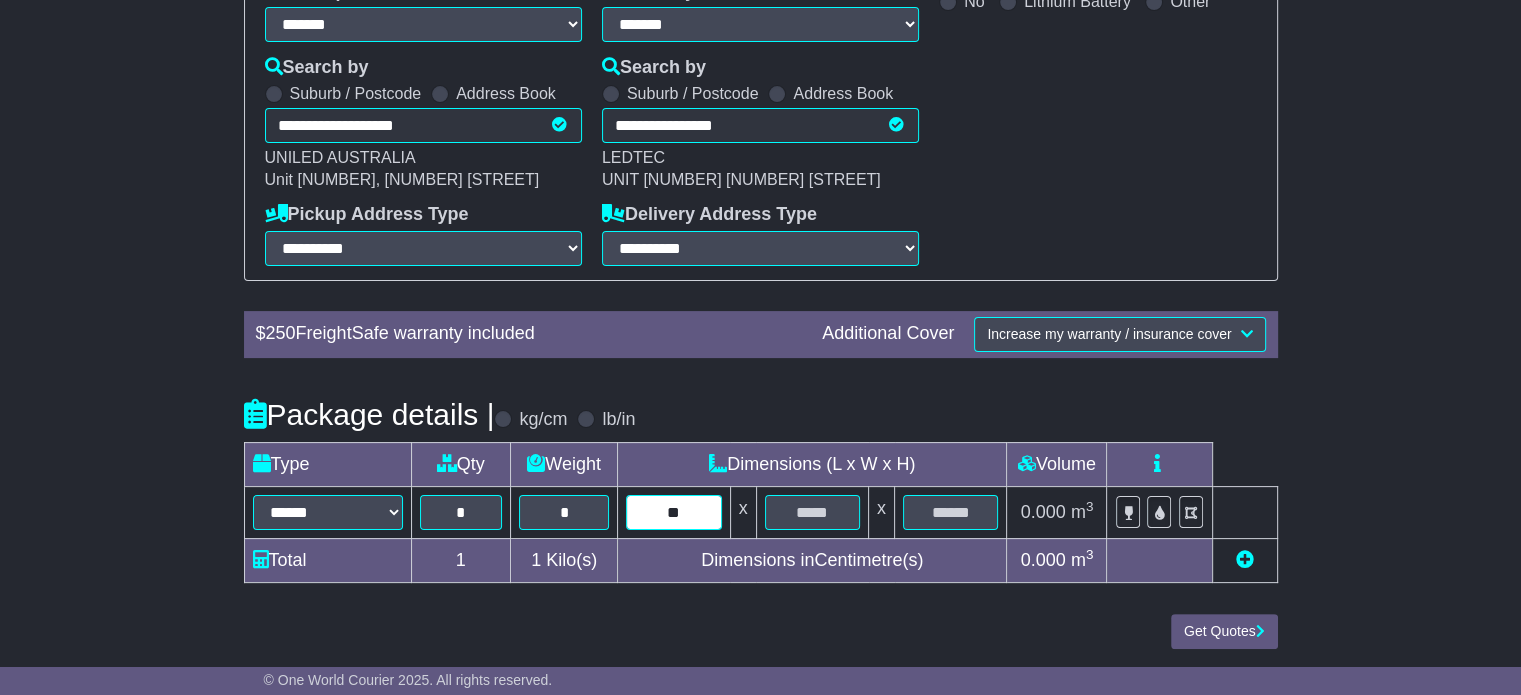 type on "**" 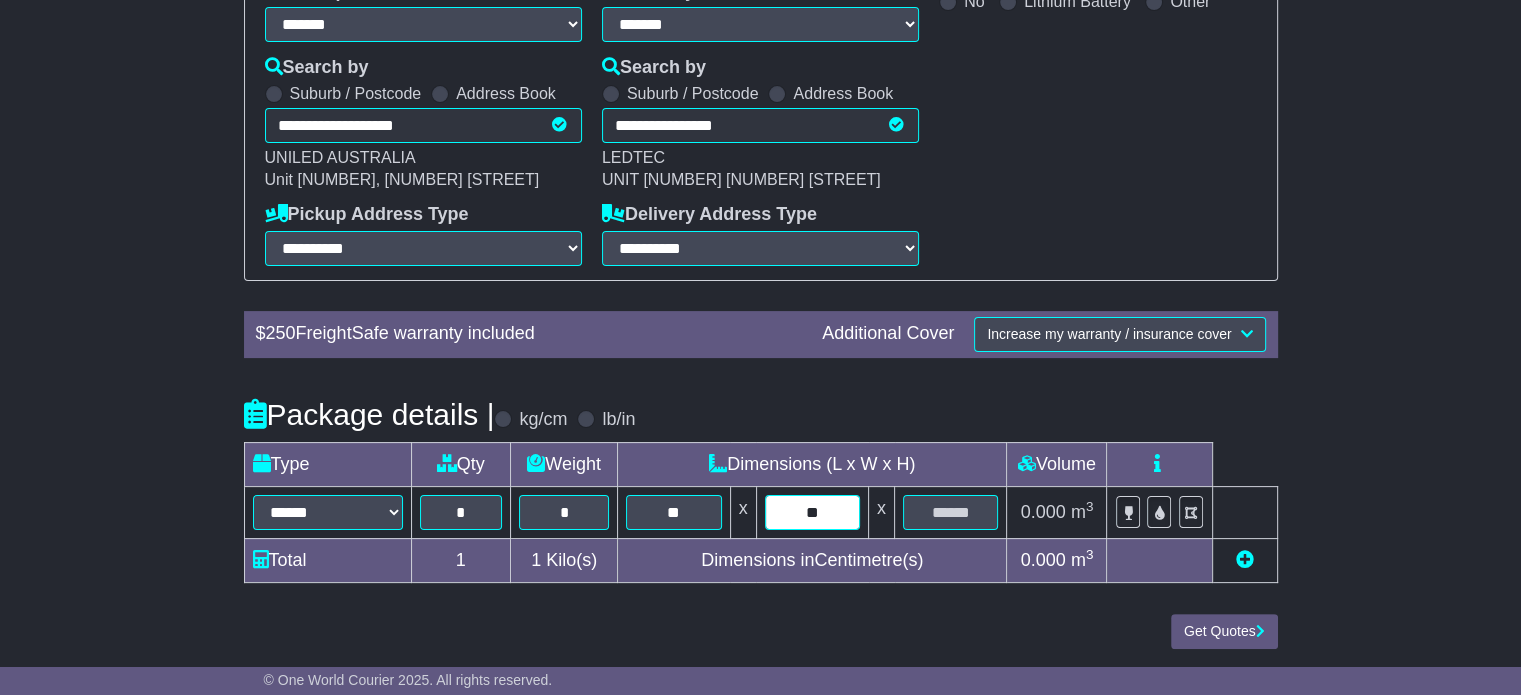 type on "**" 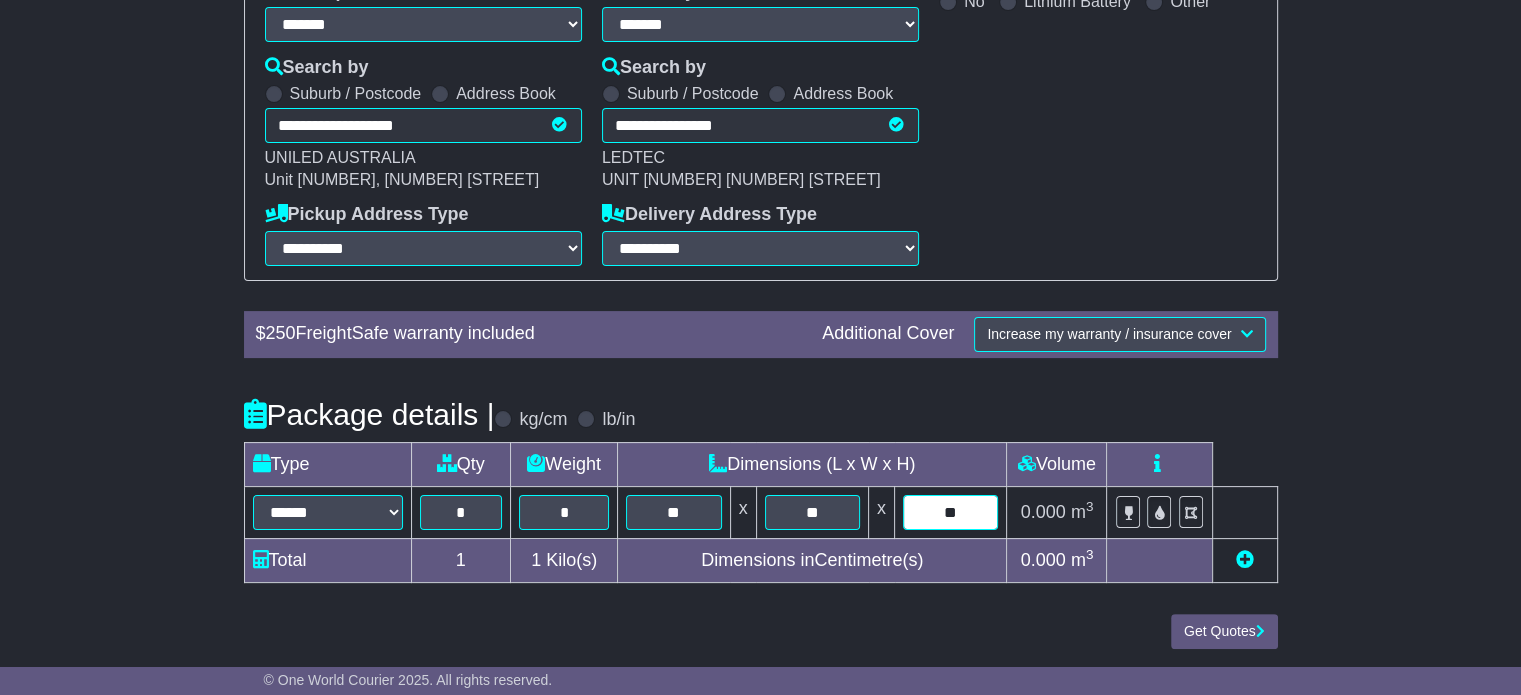 type on "**" 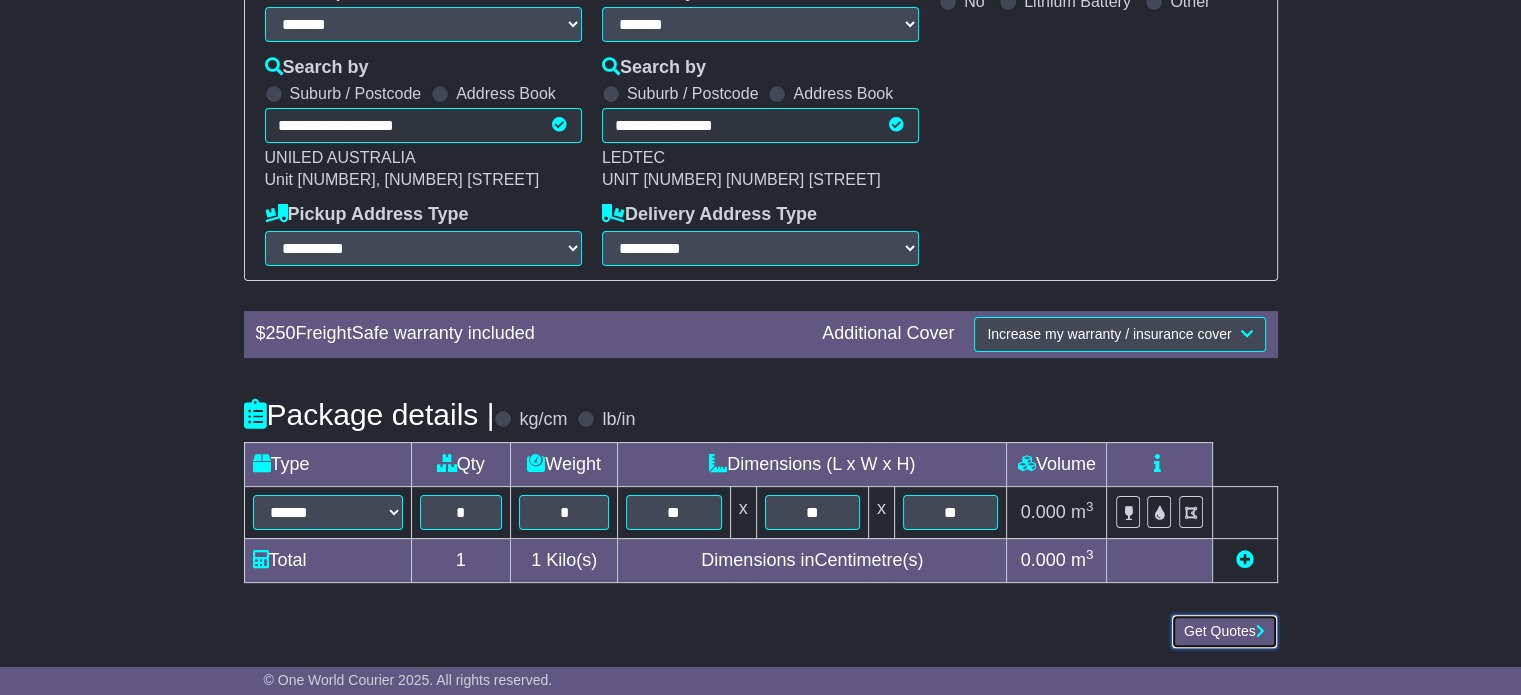 click on "Get Quotes" at bounding box center (1224, 631) 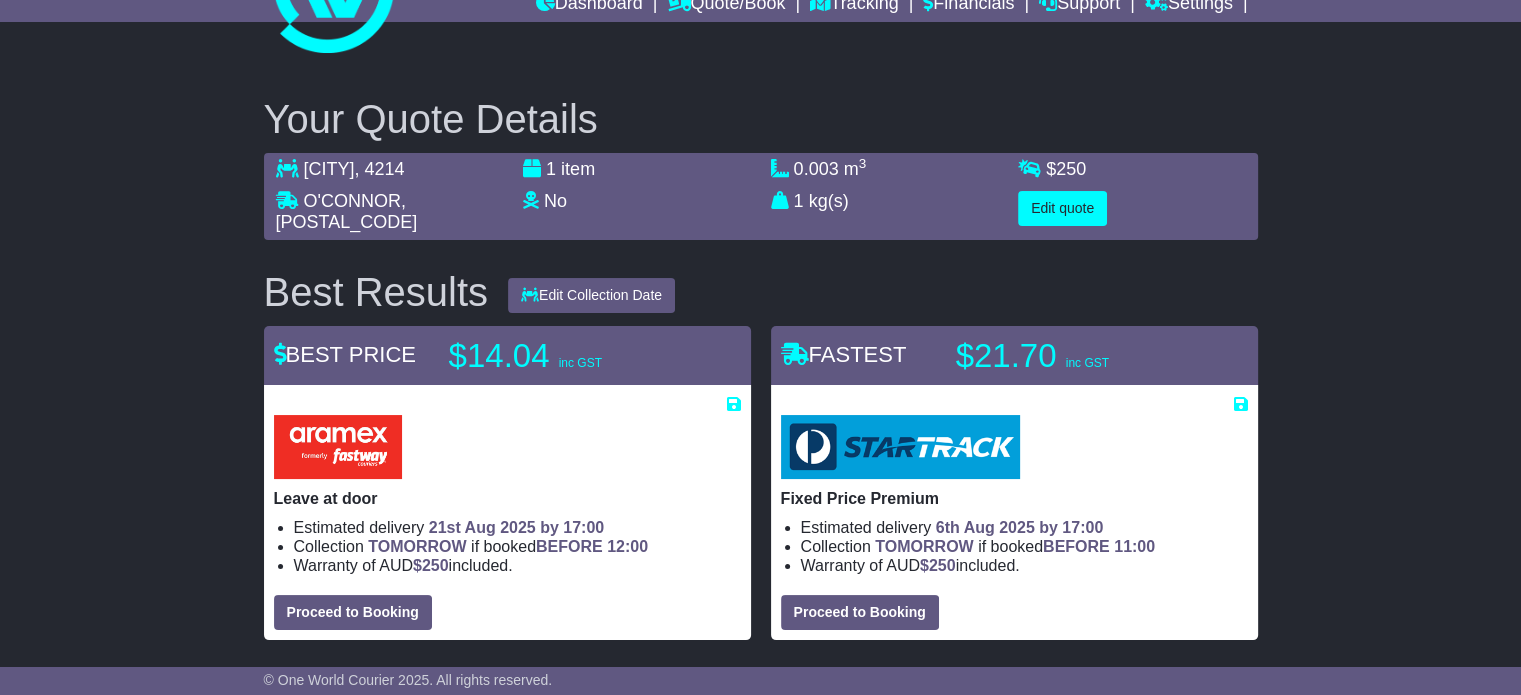 scroll, scrollTop: 200, scrollLeft: 0, axis: vertical 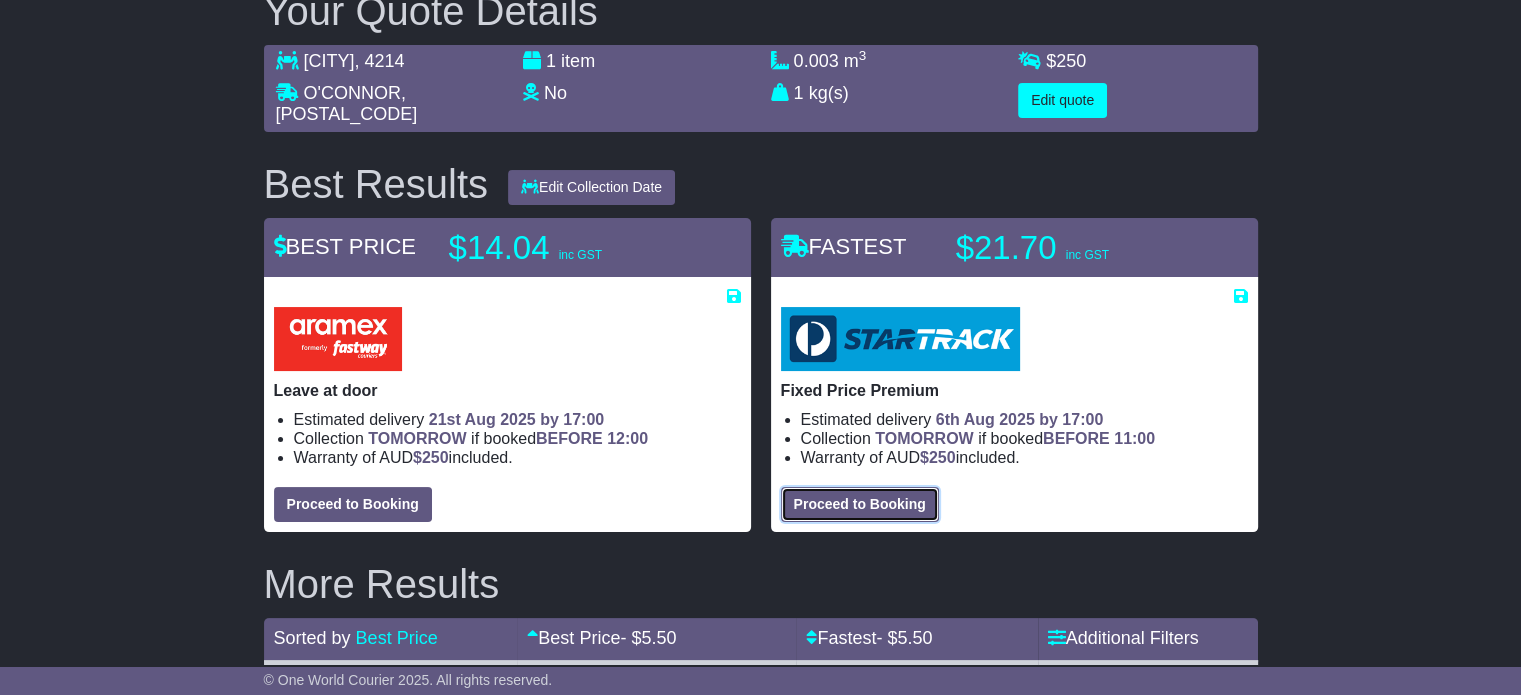 click on "Proceed to Booking" at bounding box center (860, 504) 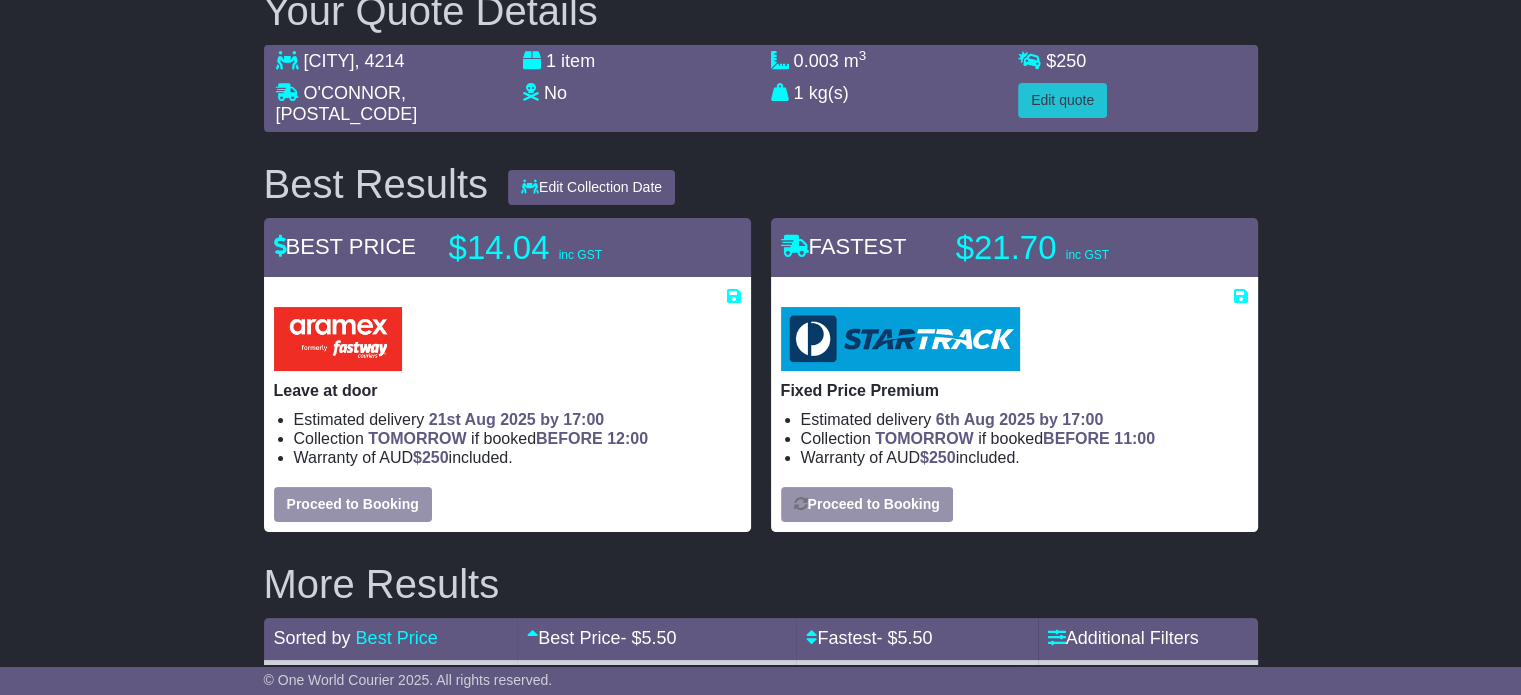 select on "****" 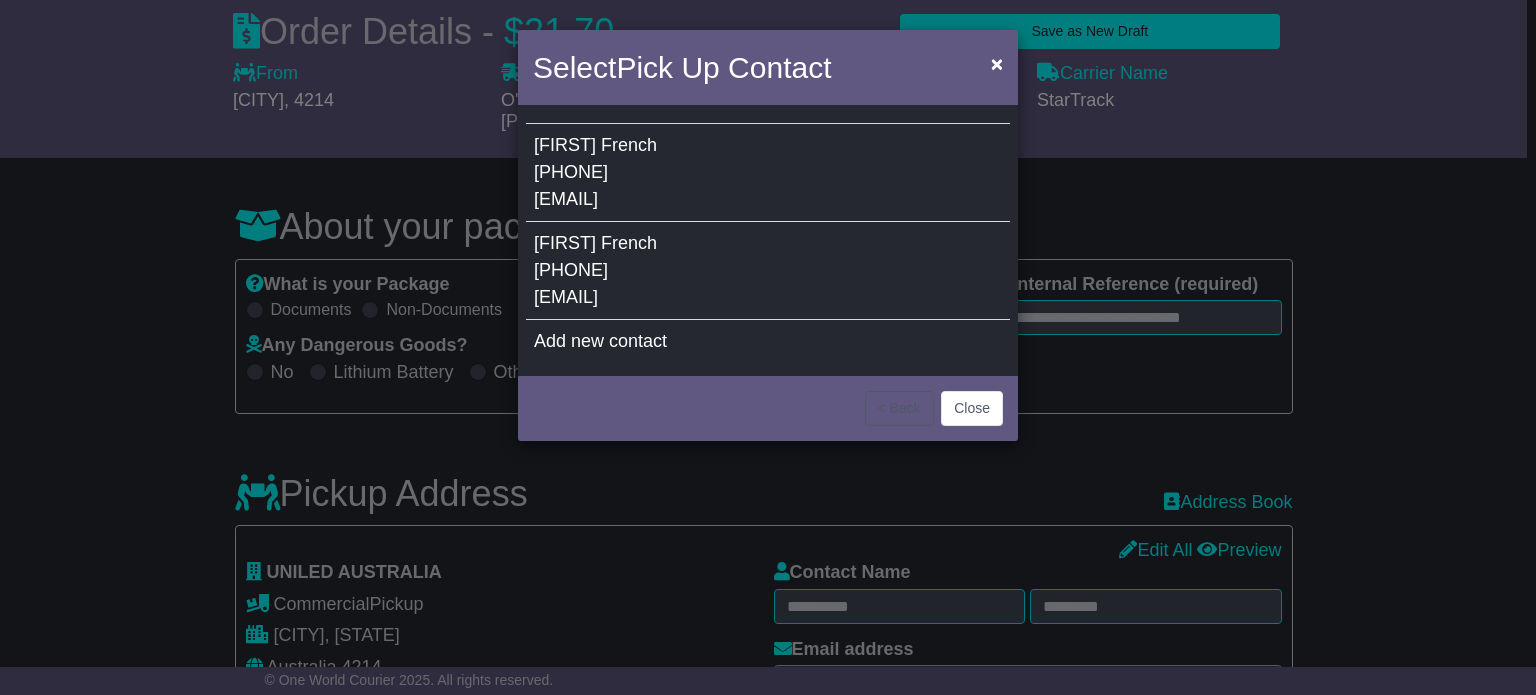 click on "[EMAIL]" at bounding box center [566, 297] 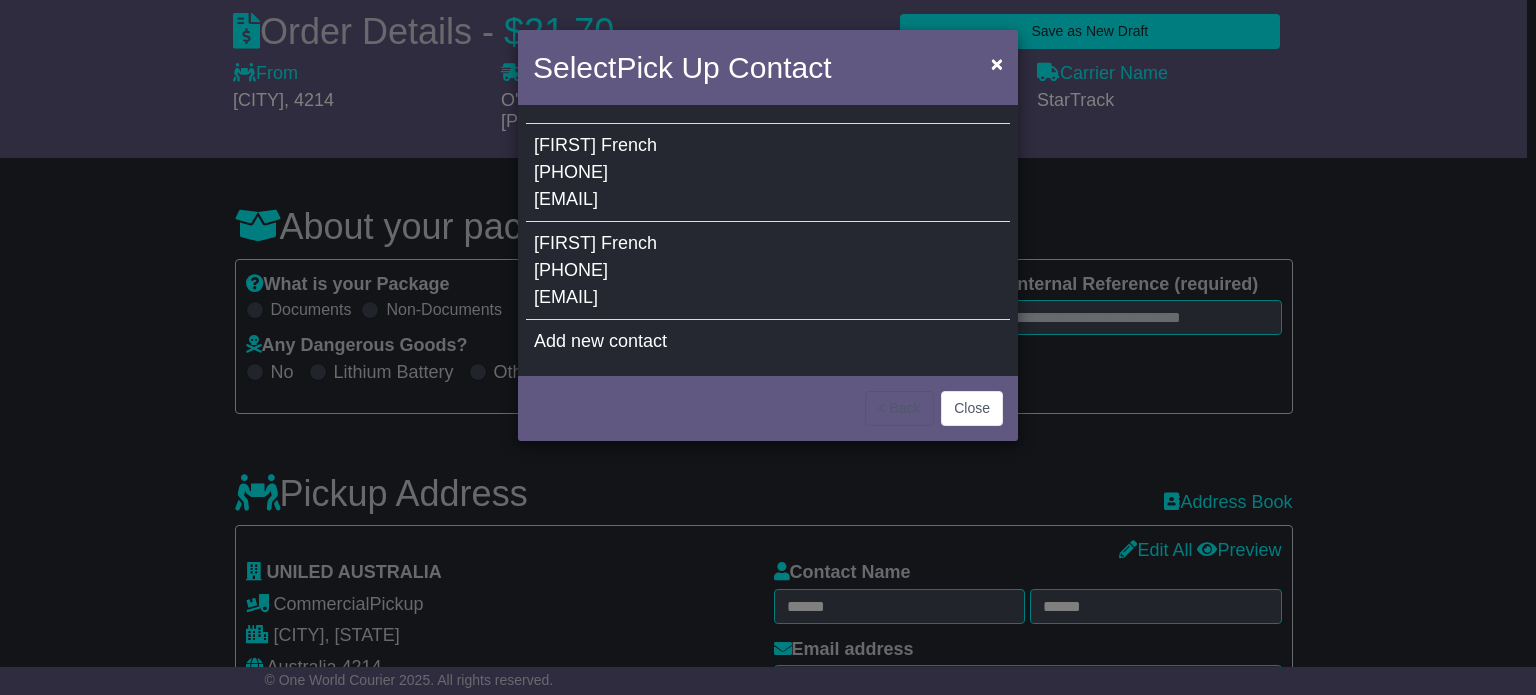 type on "**********" 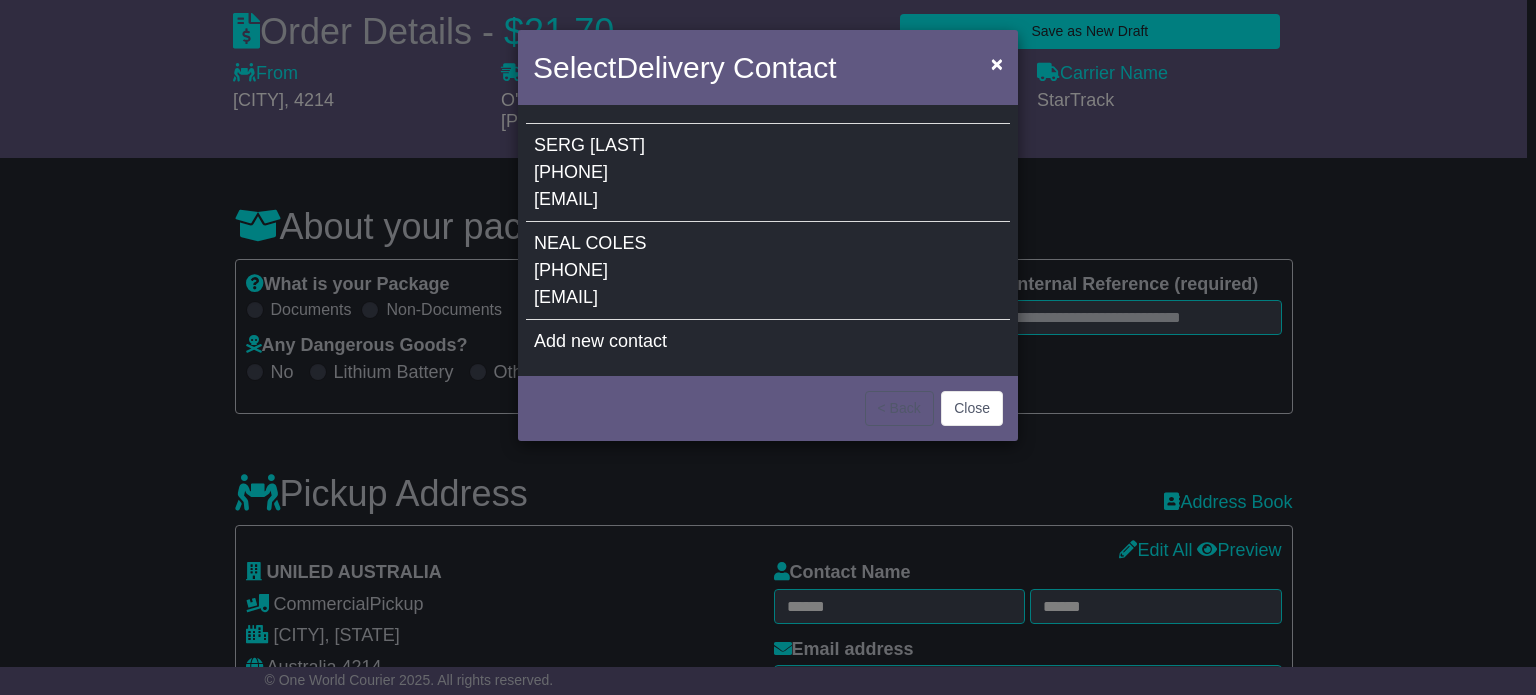 click on "[PHONE]" at bounding box center (571, 270) 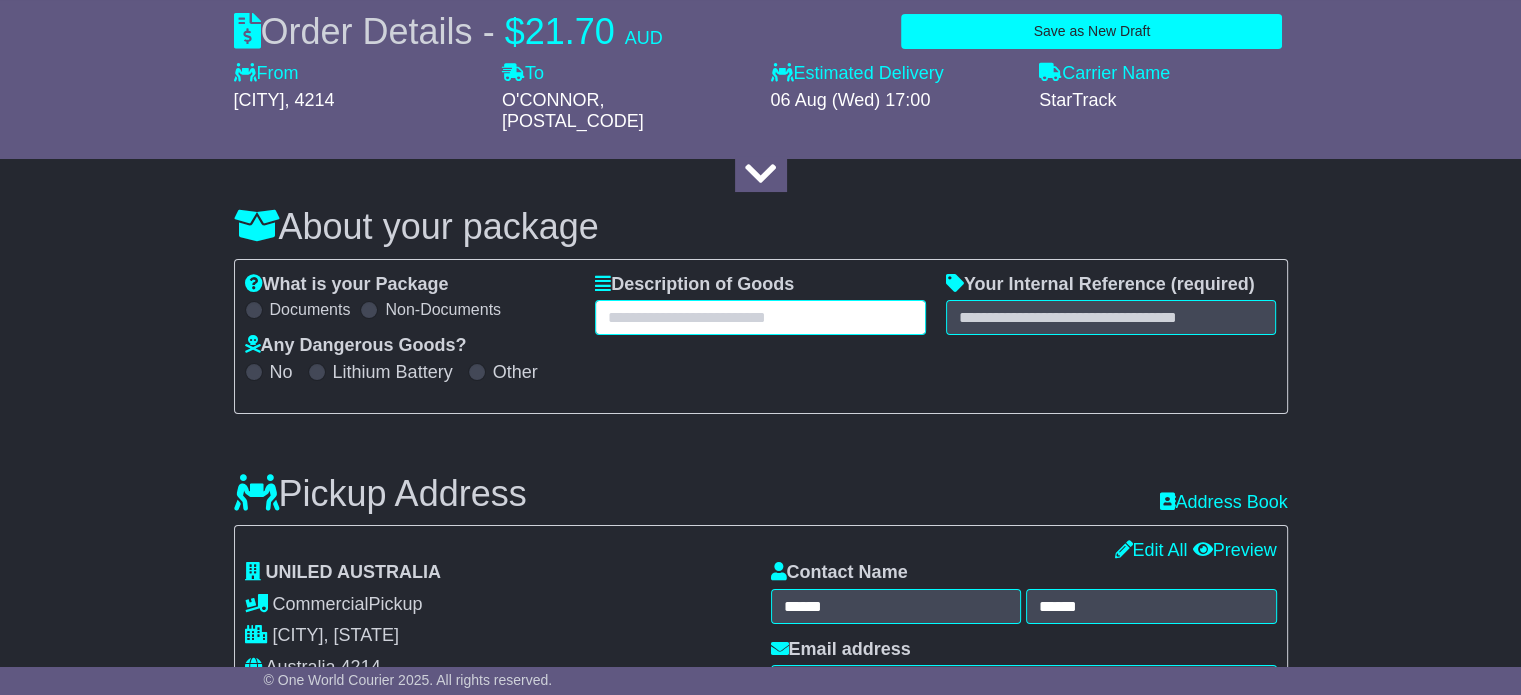 click at bounding box center [760, 317] 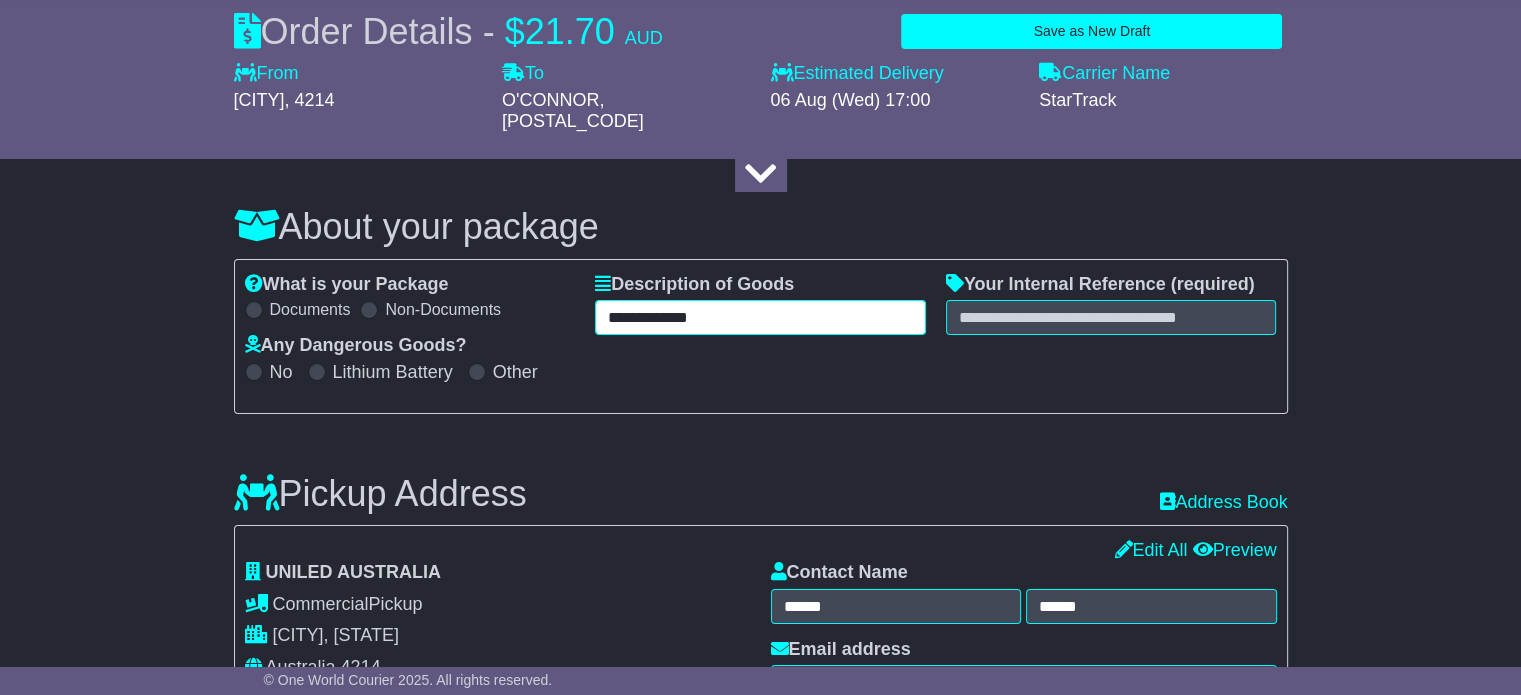 type on "**********" 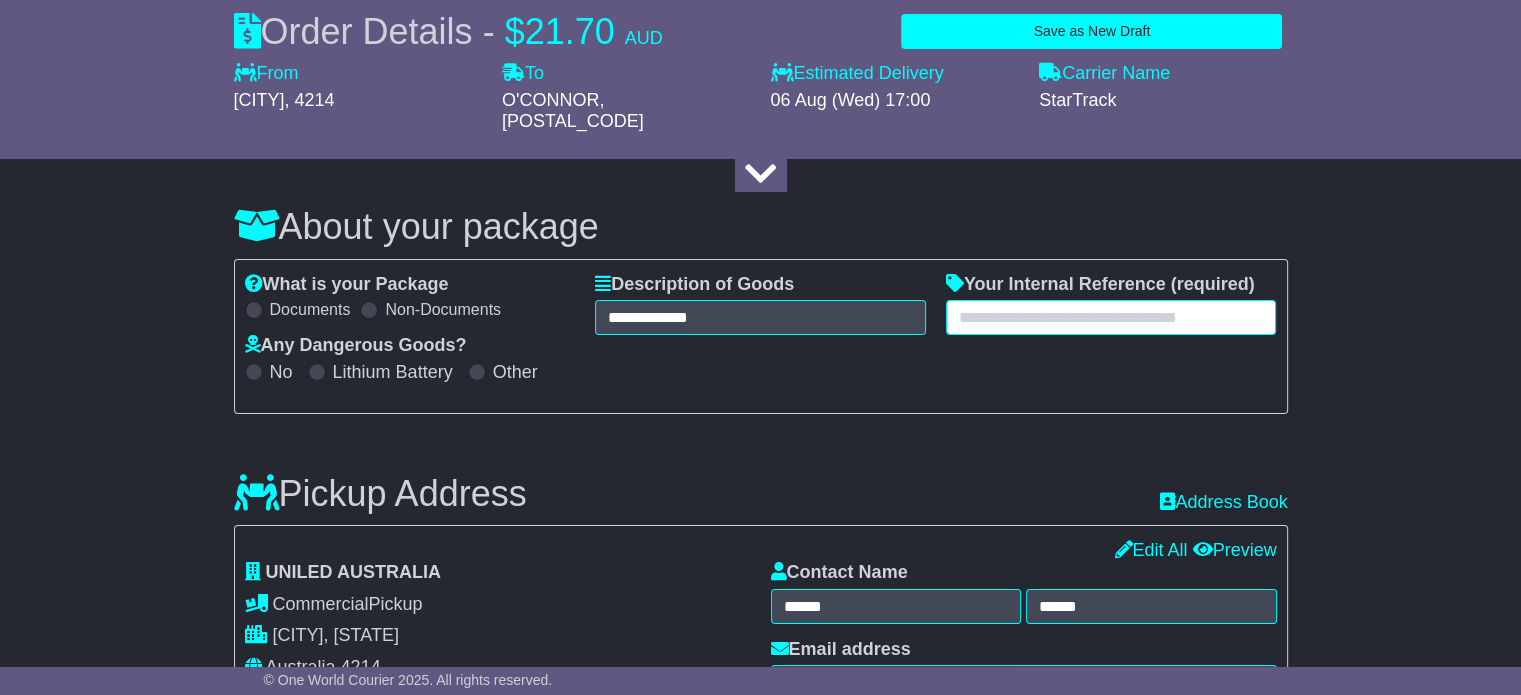 click at bounding box center [1111, 317] 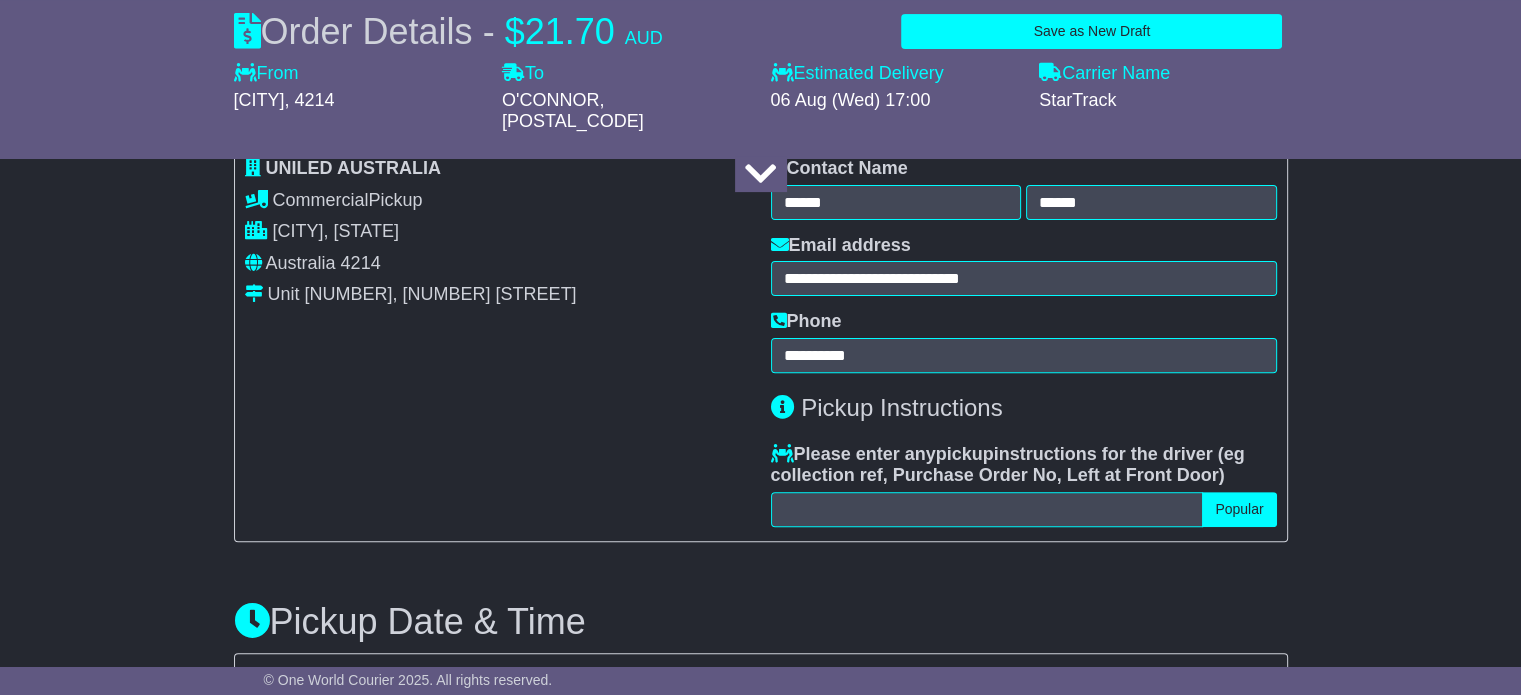 scroll, scrollTop: 900, scrollLeft: 0, axis: vertical 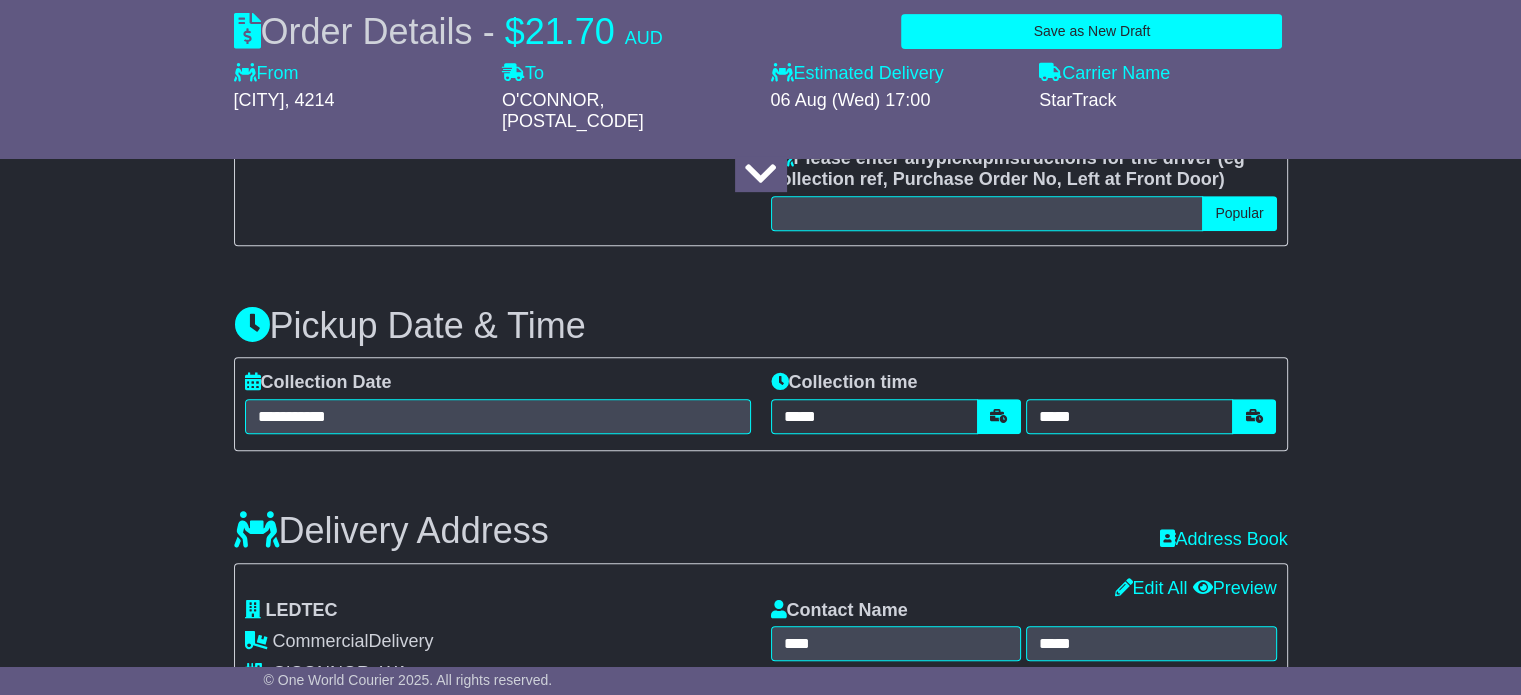 type on "**********" 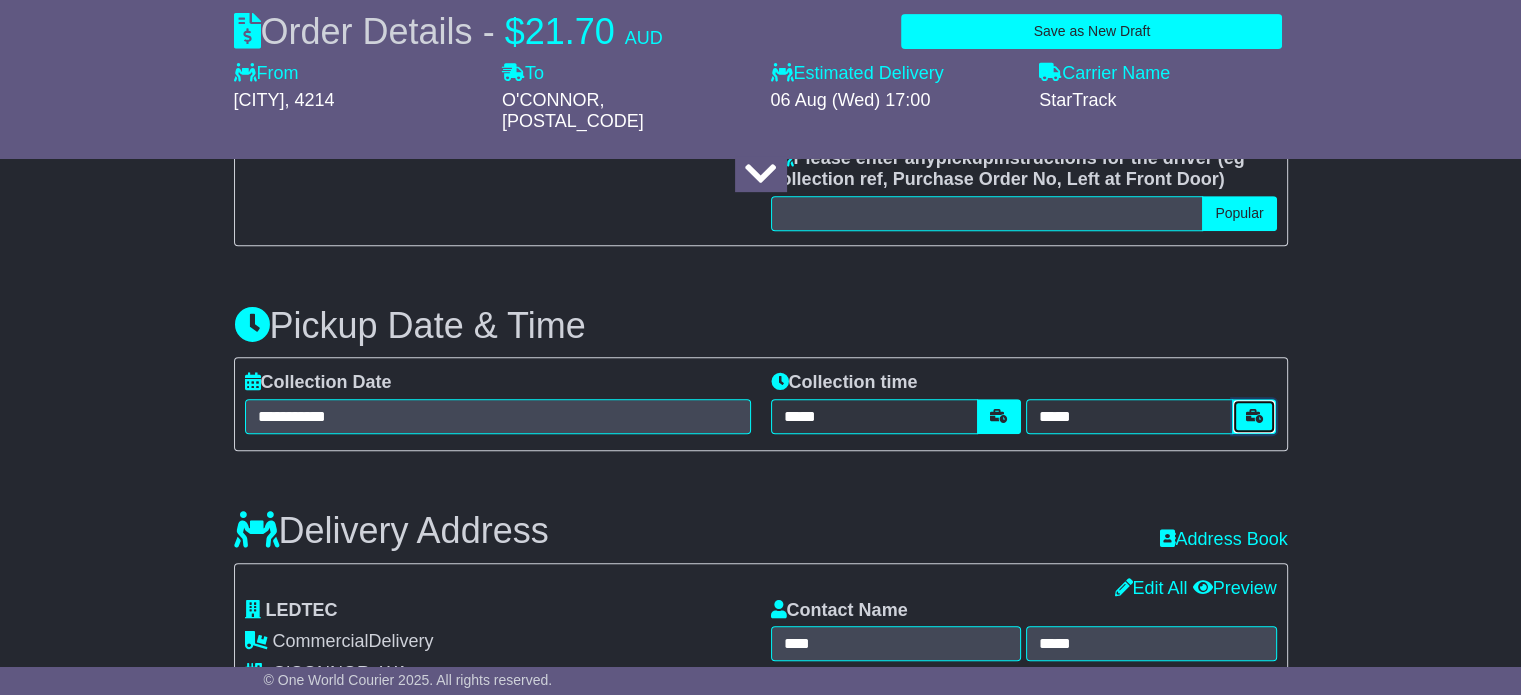 drag, startPoint x: 1256, startPoint y: 397, endPoint x: 1266, endPoint y: 413, distance: 18.867962 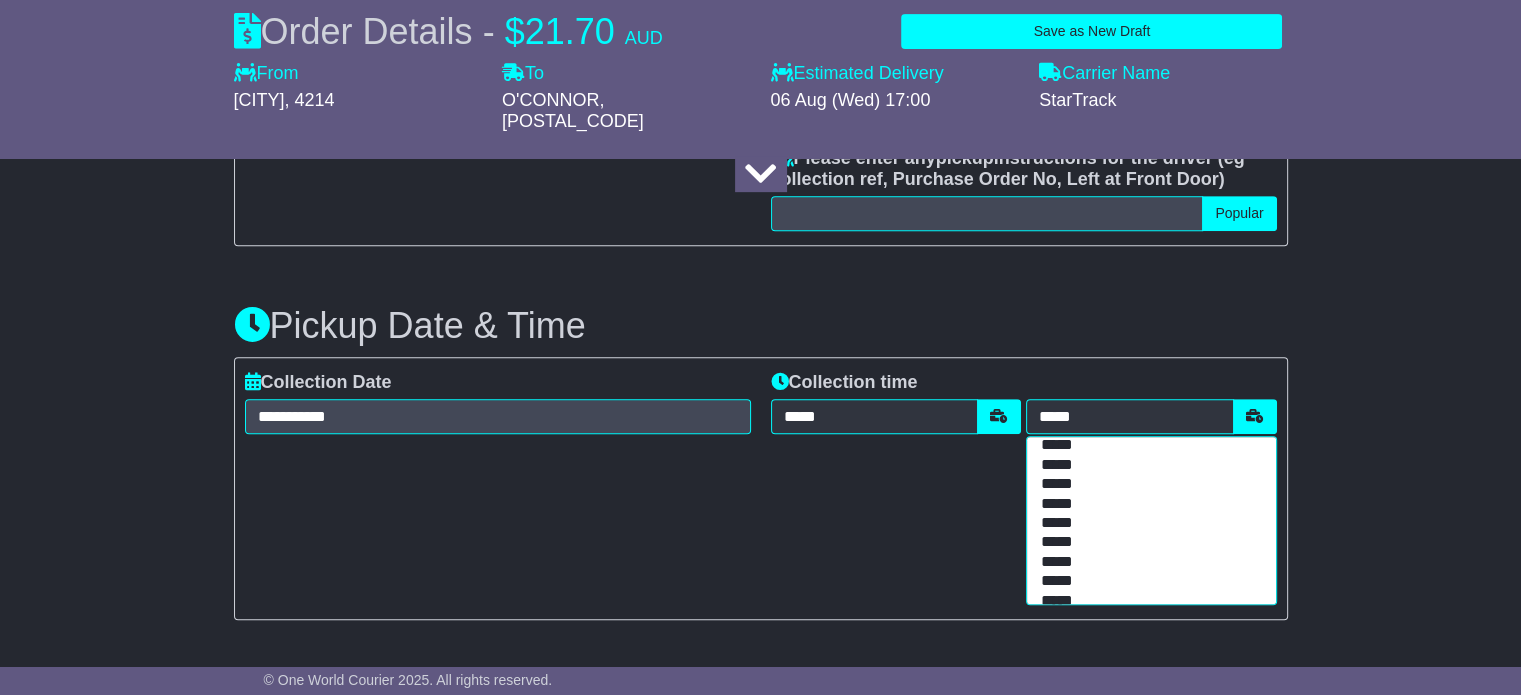 scroll, scrollTop: 400, scrollLeft: 0, axis: vertical 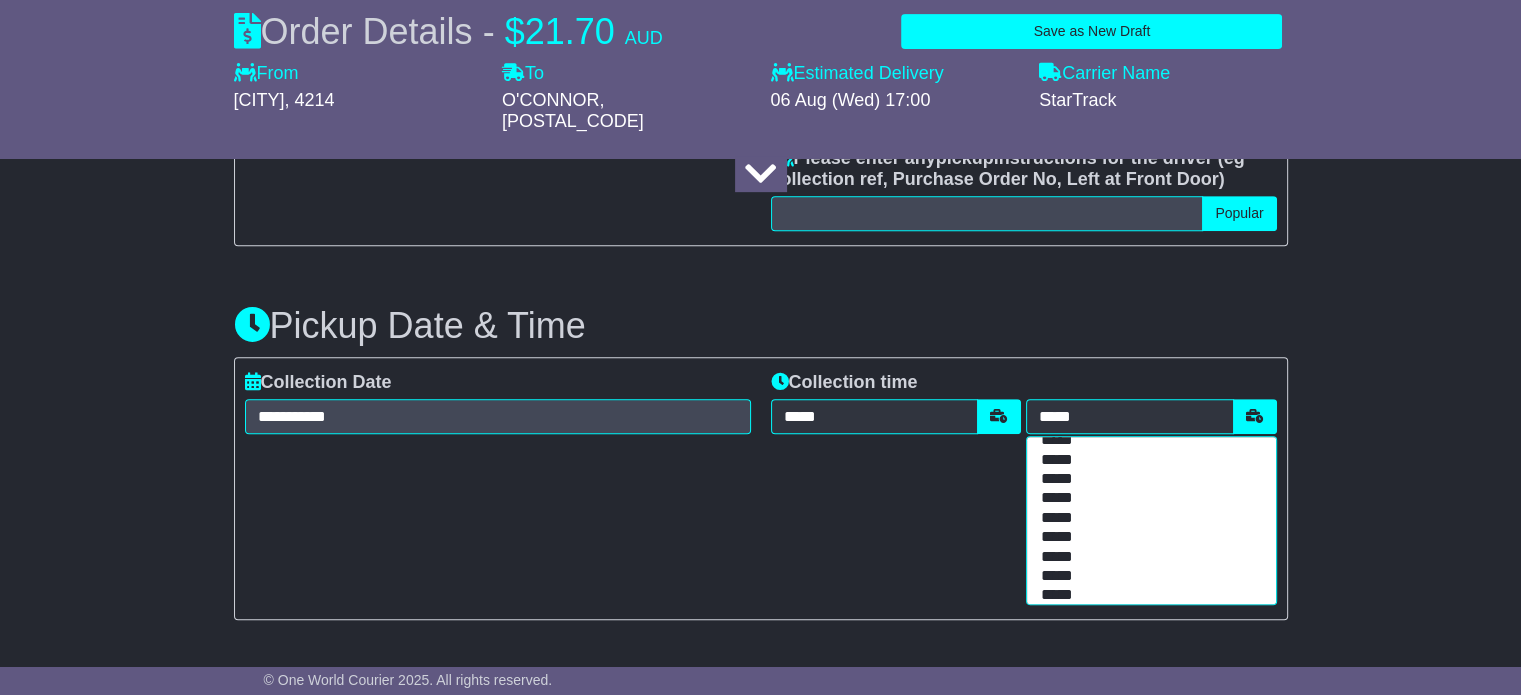click on "*****" at bounding box center [1147, 537] 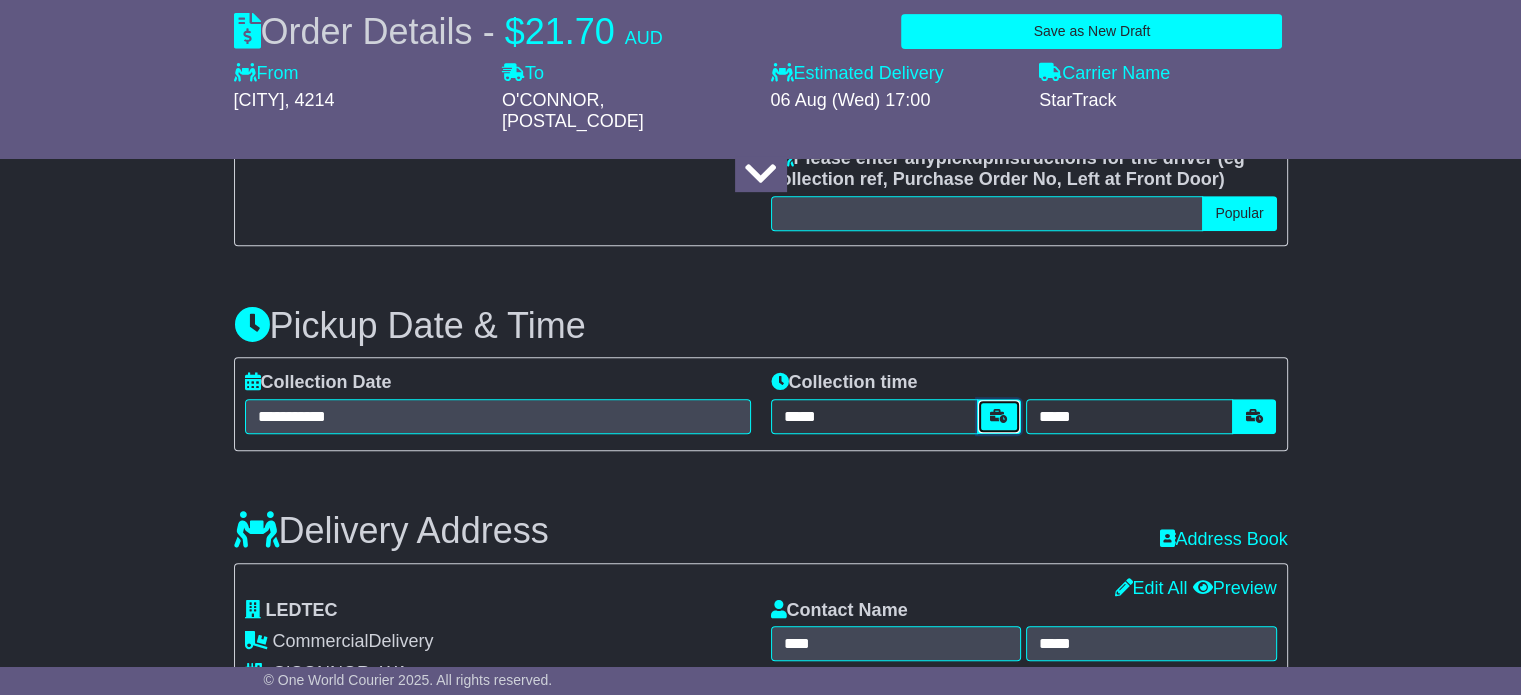 click at bounding box center [999, 416] 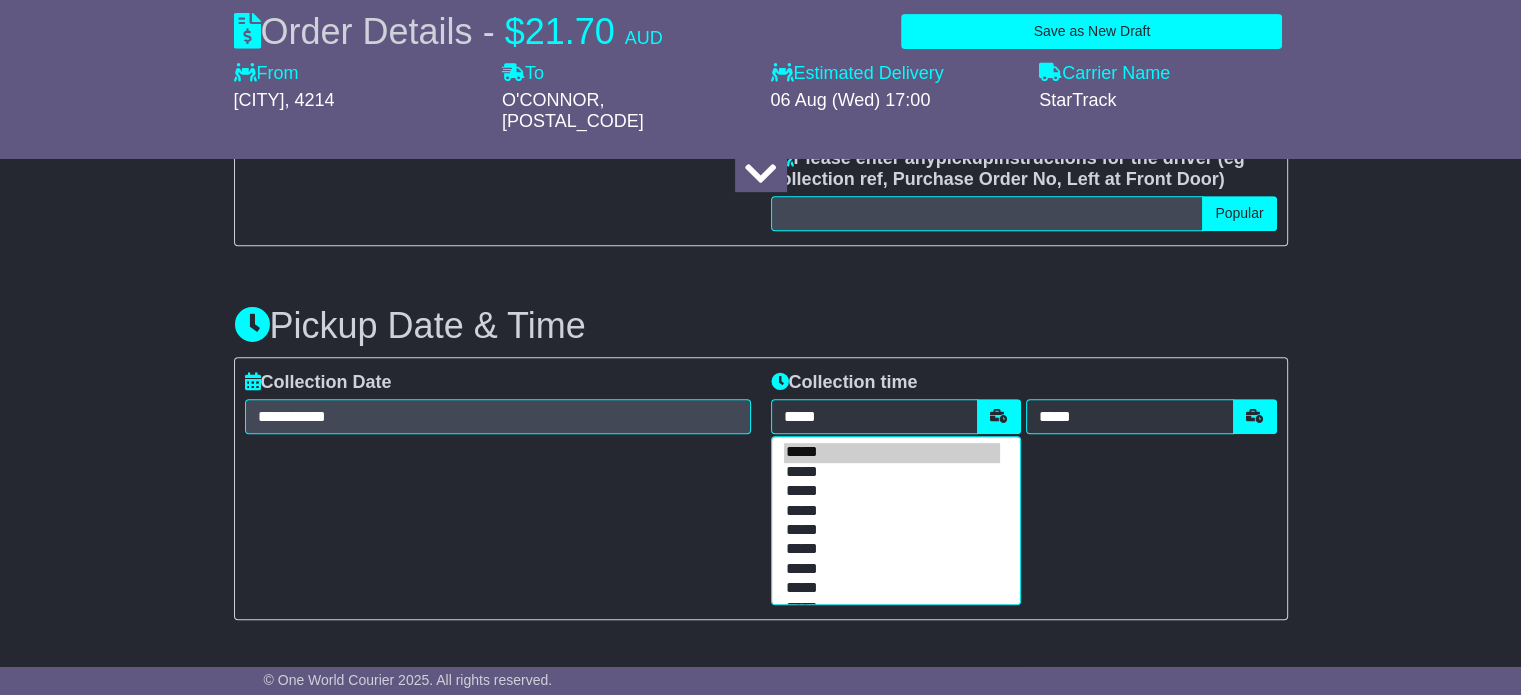 click on "*****" at bounding box center [892, 452] 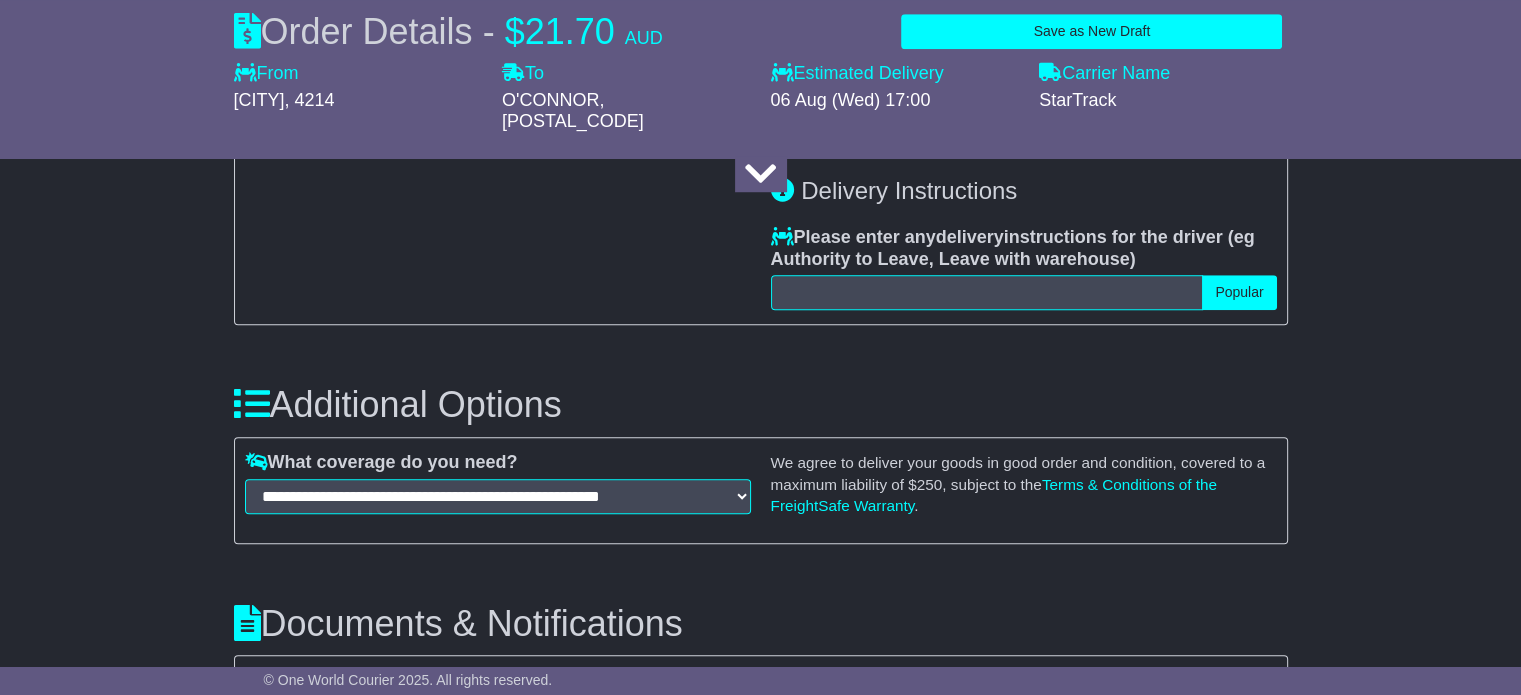 scroll, scrollTop: 1800, scrollLeft: 0, axis: vertical 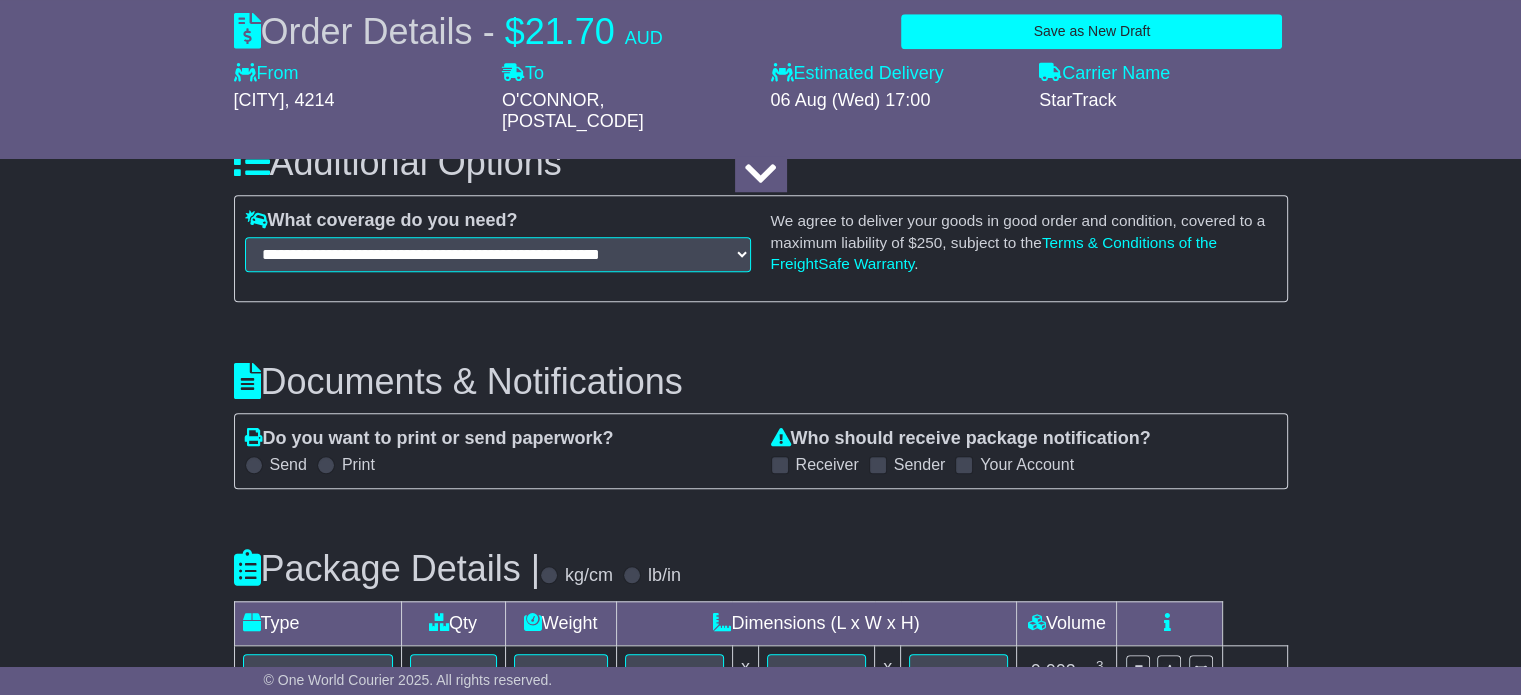click at bounding box center (878, 465) 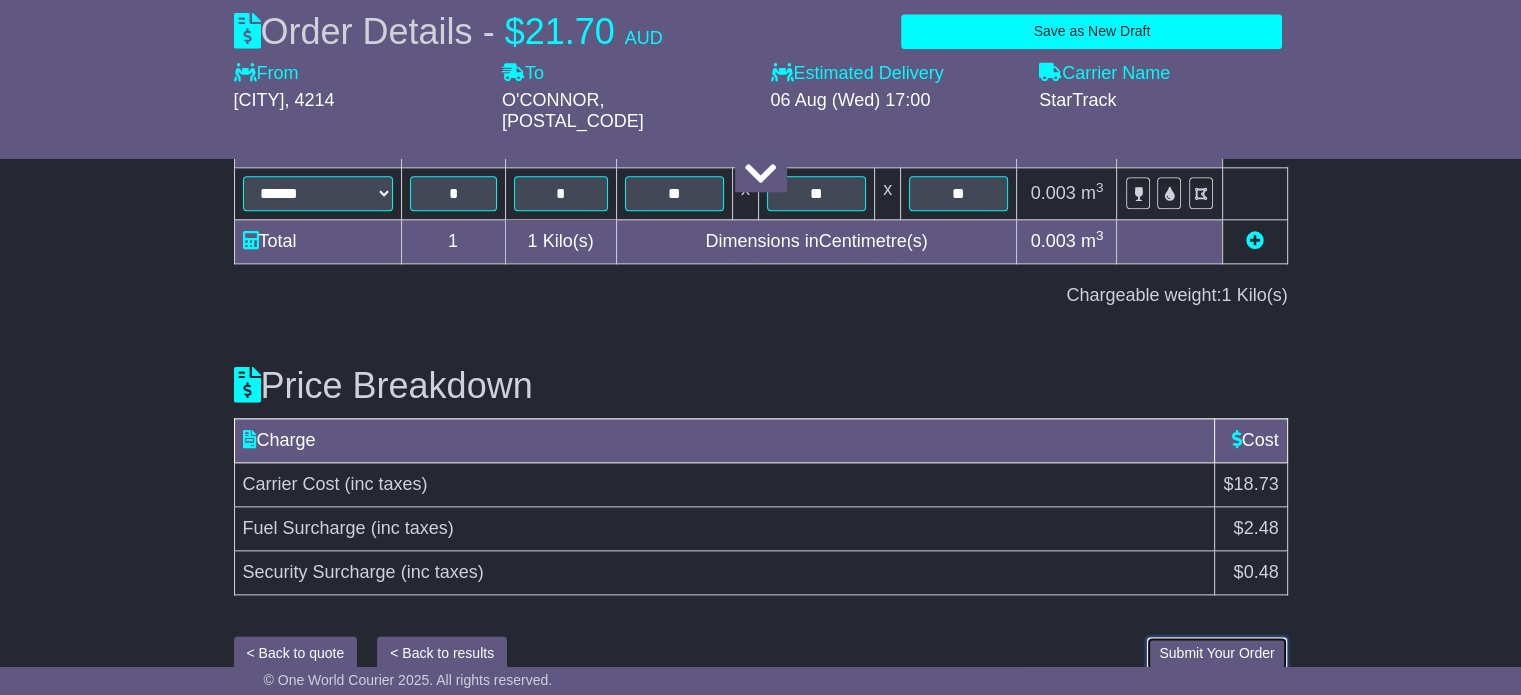 click on "Submit Your Order" at bounding box center [1216, 653] 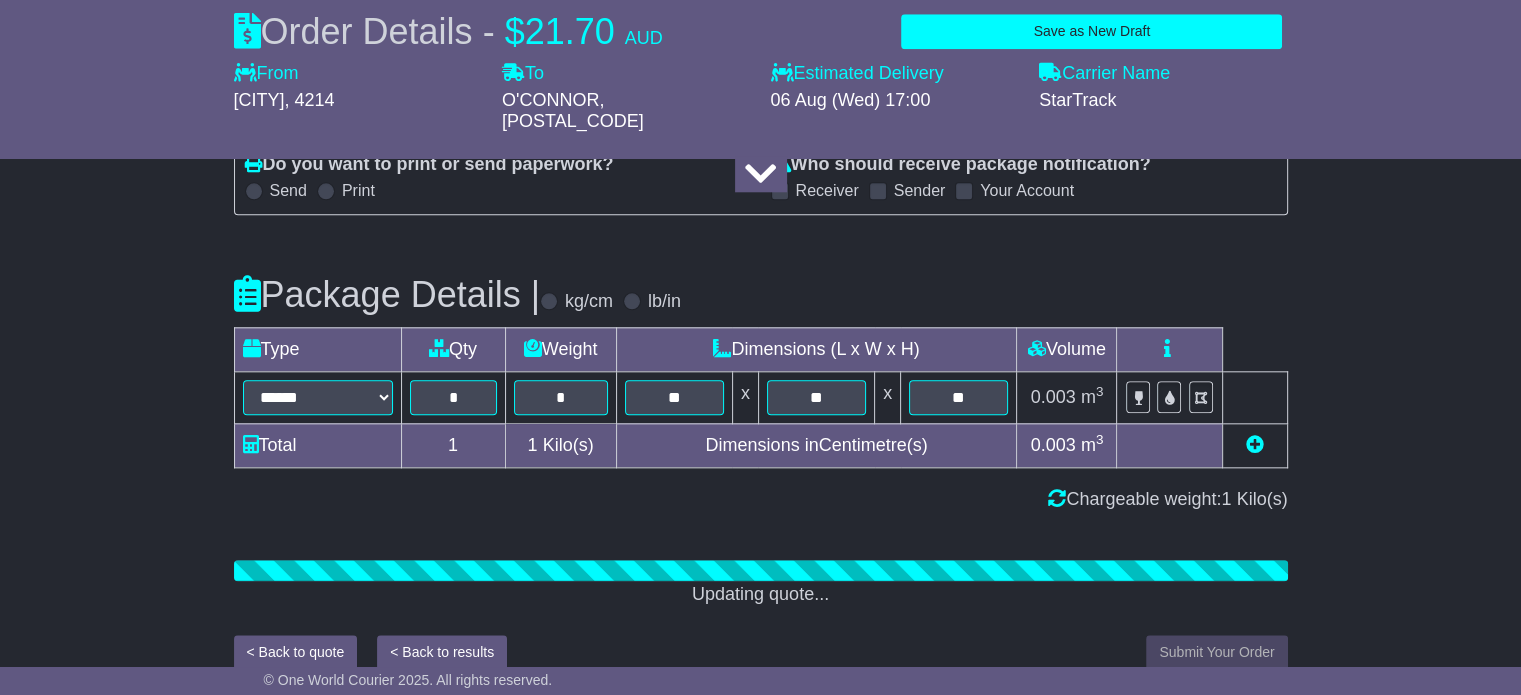 scroll, scrollTop: 2278, scrollLeft: 0, axis: vertical 